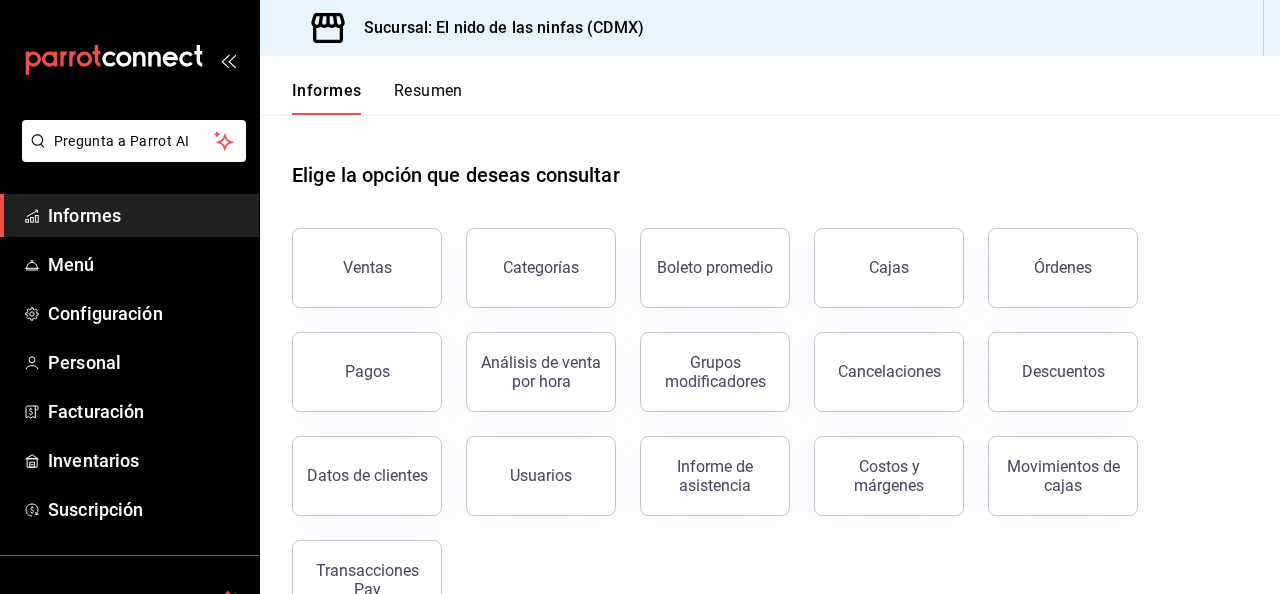 scroll, scrollTop: 0, scrollLeft: 0, axis: both 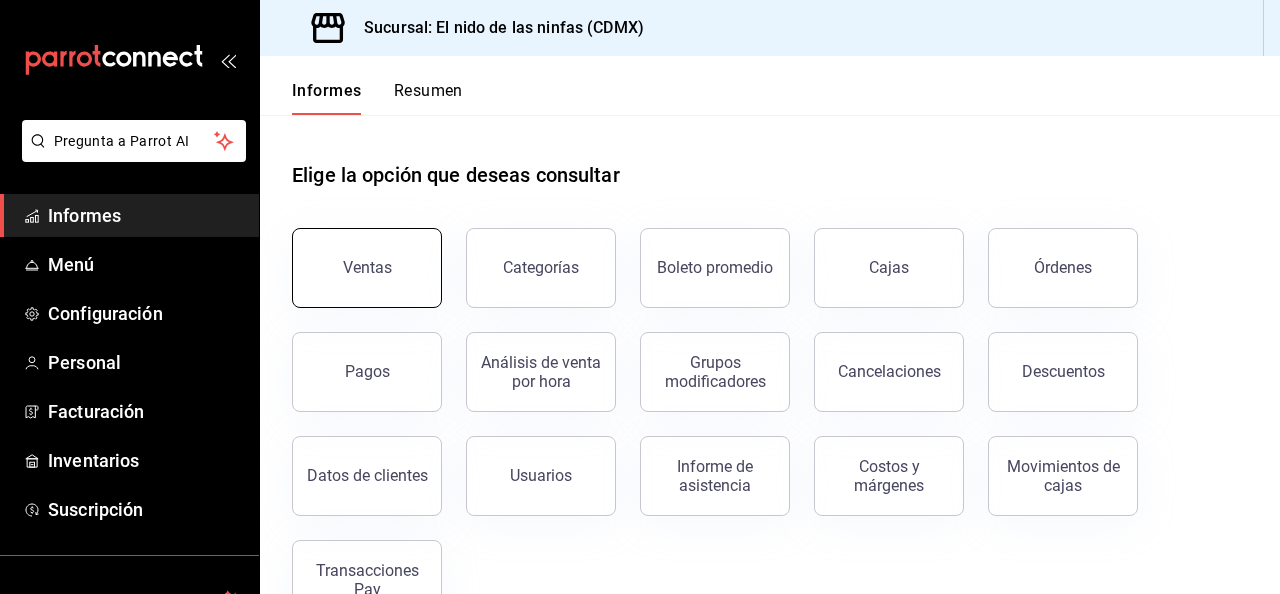 click on "Ventas" at bounding box center (367, 268) 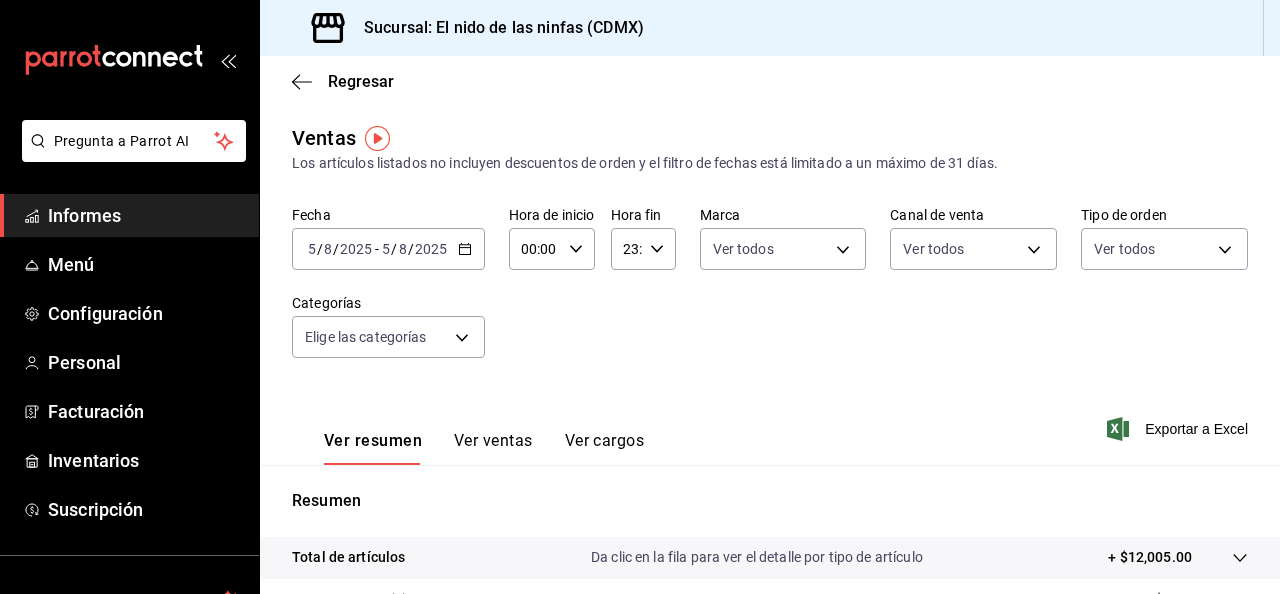 click 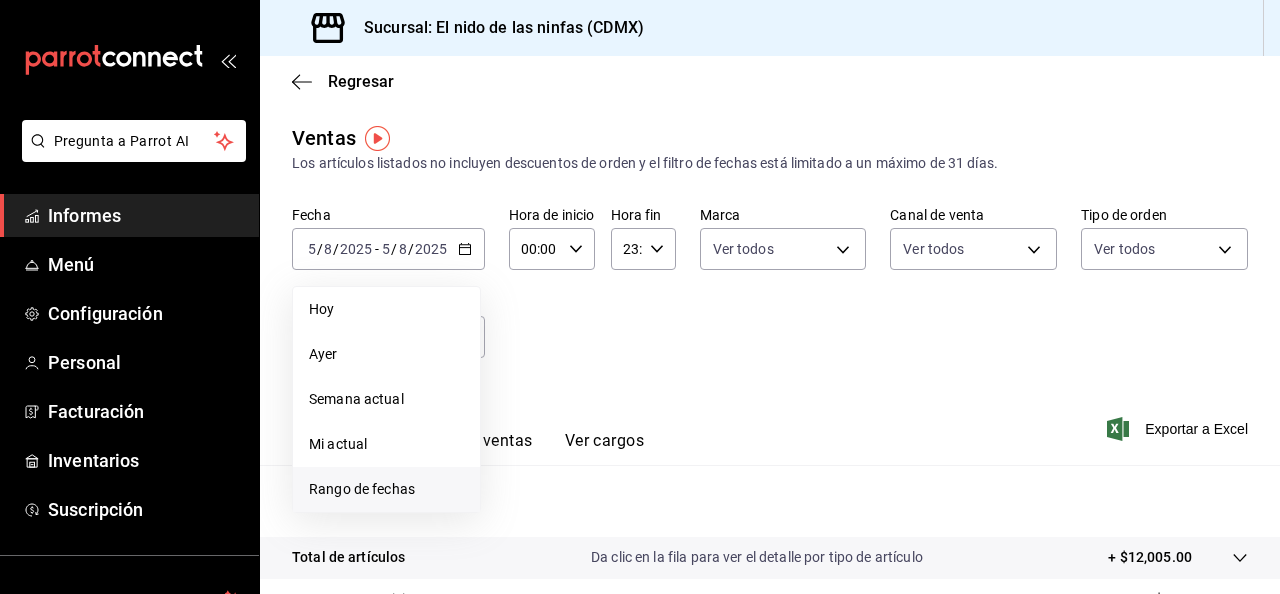 click on "Rango de fechas" at bounding box center (362, 489) 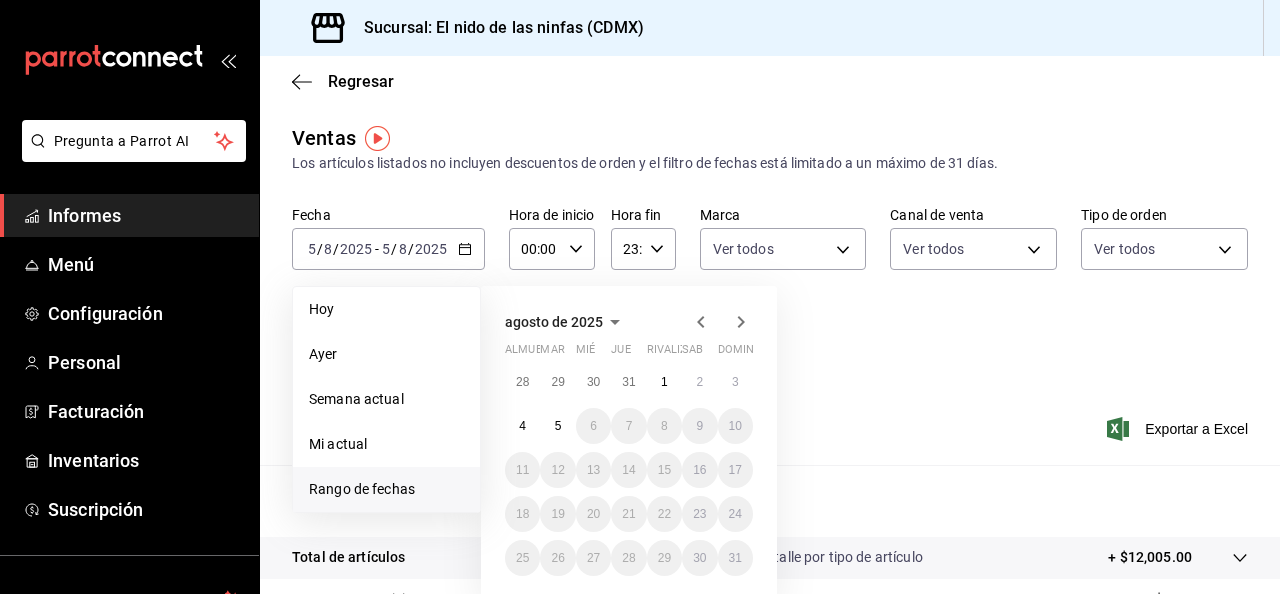 click 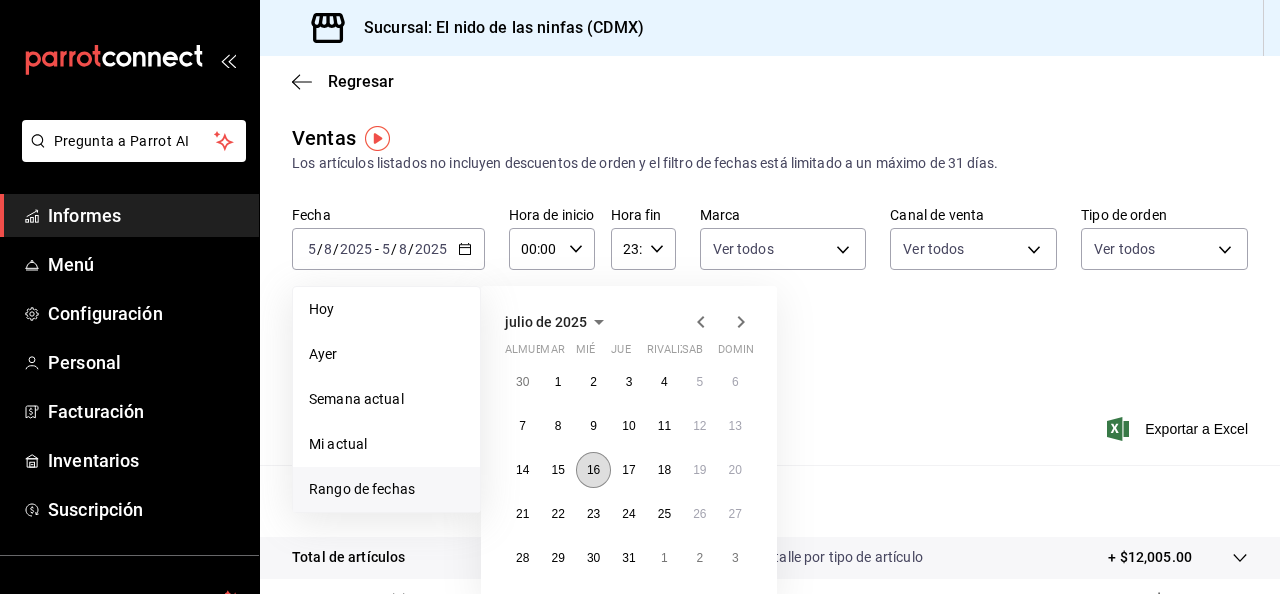 click on "16" at bounding box center (593, 470) 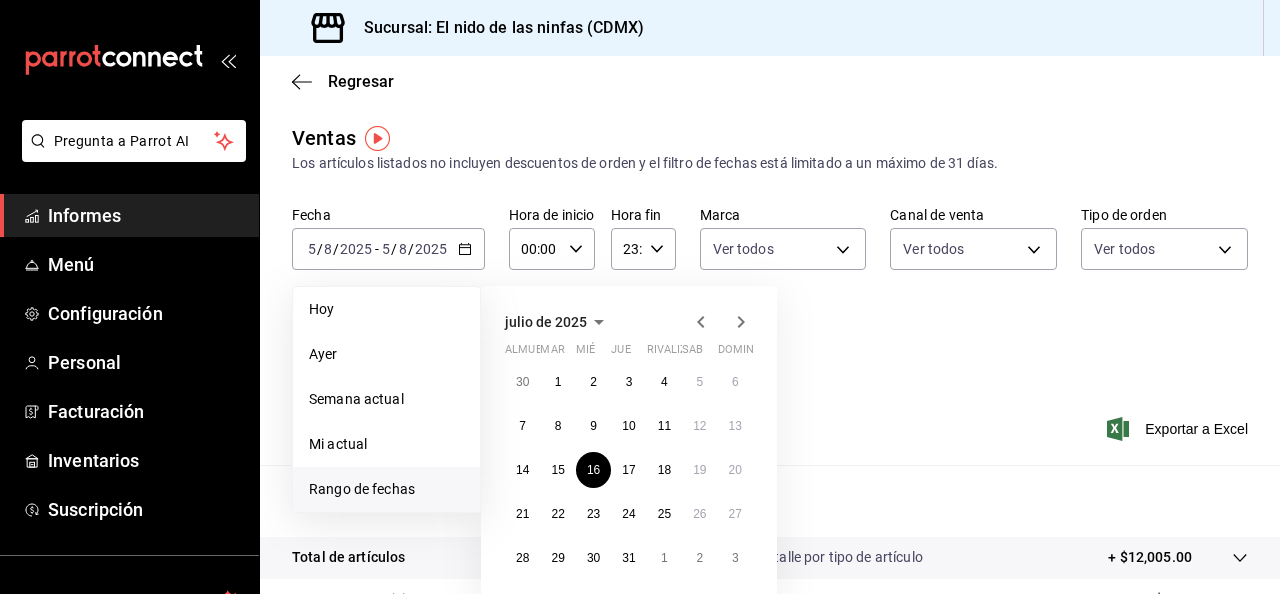 click 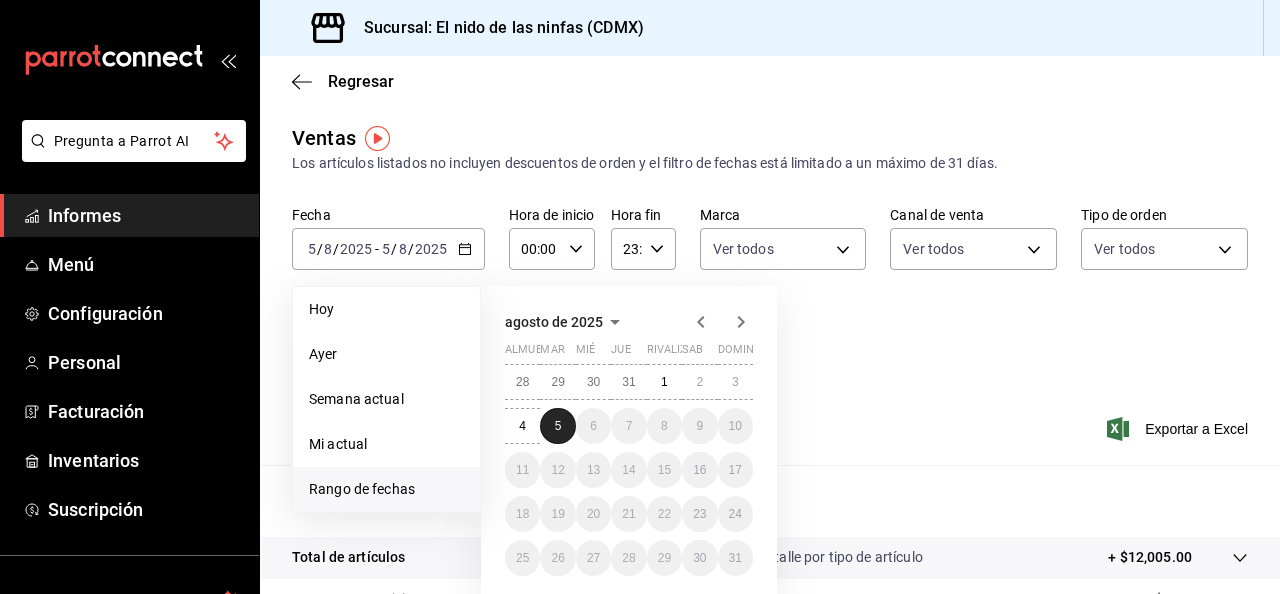 click on "5" at bounding box center [558, 426] 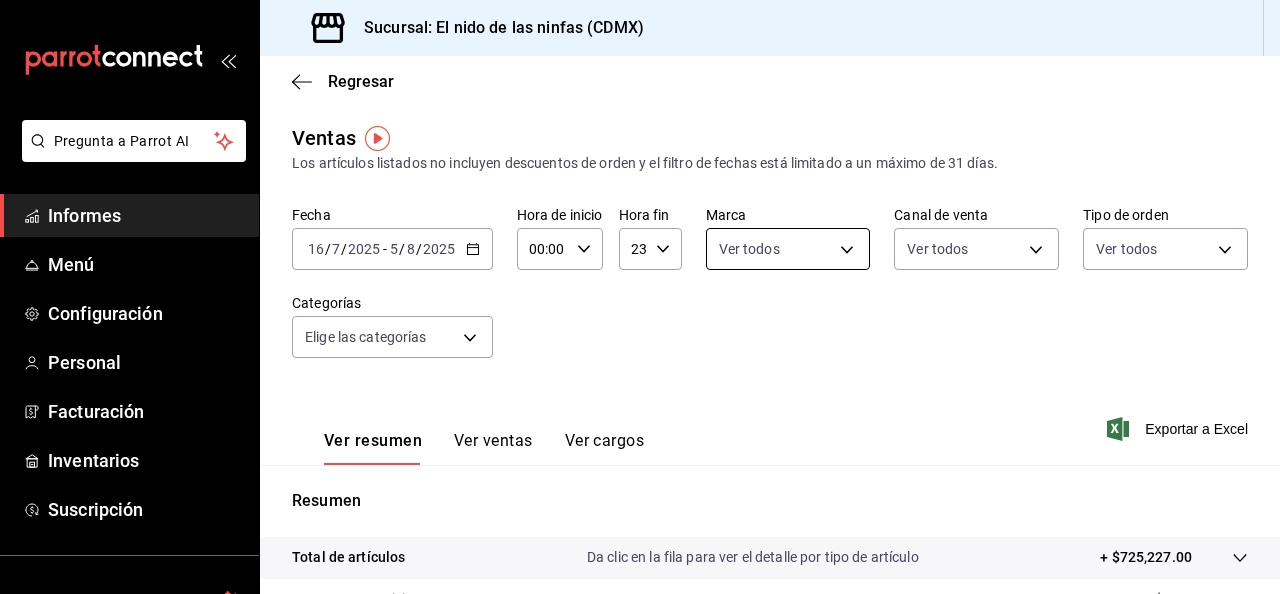 click on "Pregunta a Parrot AI Informes   Menú   Configuración   Personal   Facturación   Inventarios   Suscripción   Ayuda Recomendar loro   [FIRST] [LAST]   Sugerir nueva función   Sucursal: El nido de las ninfas ([CITY]) Regresar Ventas Los artículos listados no incluyen descuentos de orden y el filtro de fechas está limitado a un máximo de 31 días. Fecha 2025-07-16 16 / 7 / 2025 - 2025-08-05 5 / 8 / 2025 Hora de inicio 00:00 Hora de inicio Hora fin 23:59 Hora fin Marca Ver todos Canal de venta Ver todos Tipo de orden Ver todos Categorías Elige las categorías Ver resumen Ver ventas Ver cargos Exportar a Excel Resumen Total de artículos Da clic en la fila para ver el detalle por tipo de artículo + $725,227.00 Cargas por servicio + $0.00 Venta bruta = $725,227.00 Descuentos totales - $8,036.80 Certificados de regalo - $0.00 Venta total = $717,190.20 Impuestos - $98,922.79 Venta neta = $618,267.41 Texto original Valora esta traducción Tu opinión servirá para ayudar a mejorar el Traductor de Google Informes" at bounding box center (640, 297) 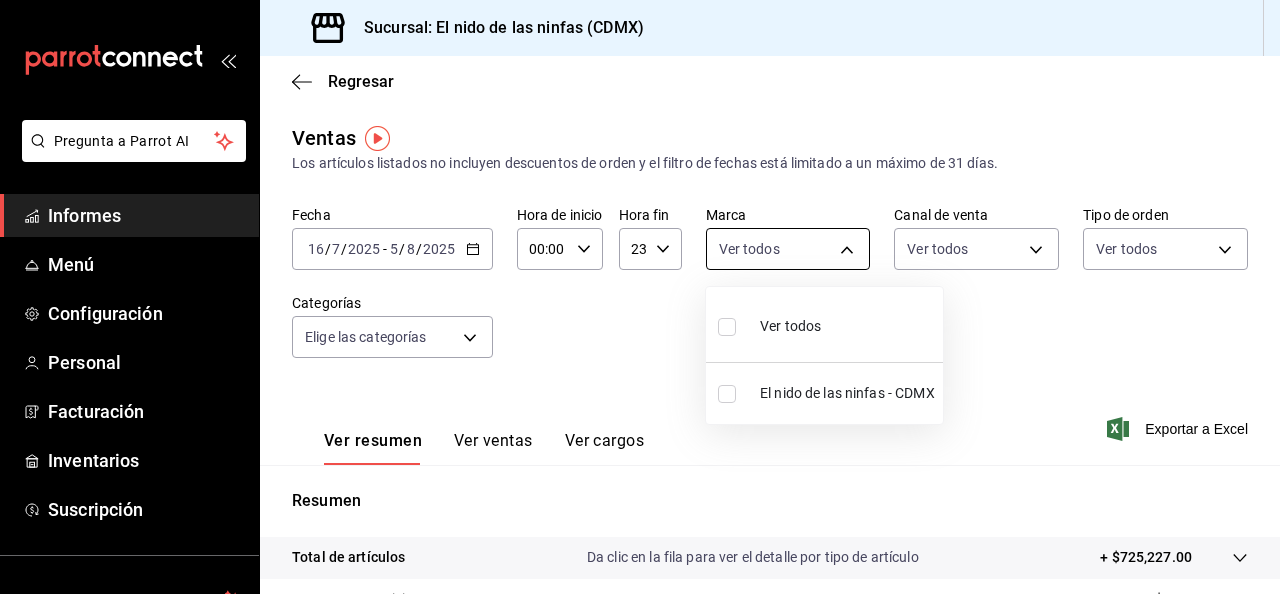 click at bounding box center (640, 297) 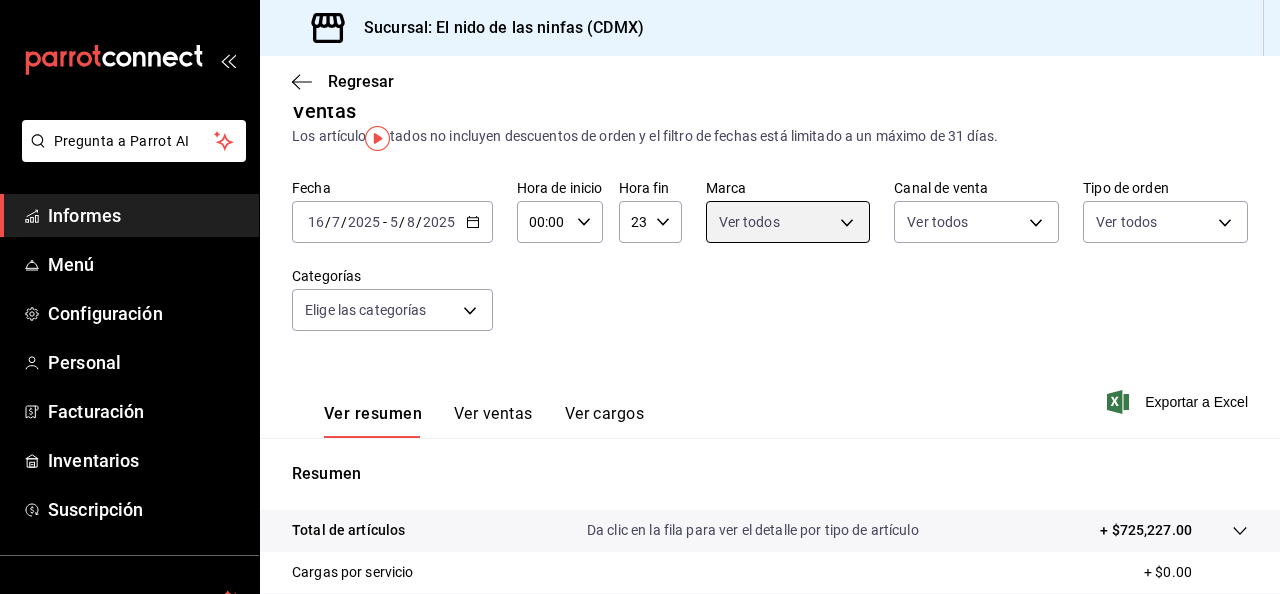 scroll, scrollTop: 0, scrollLeft: 0, axis: both 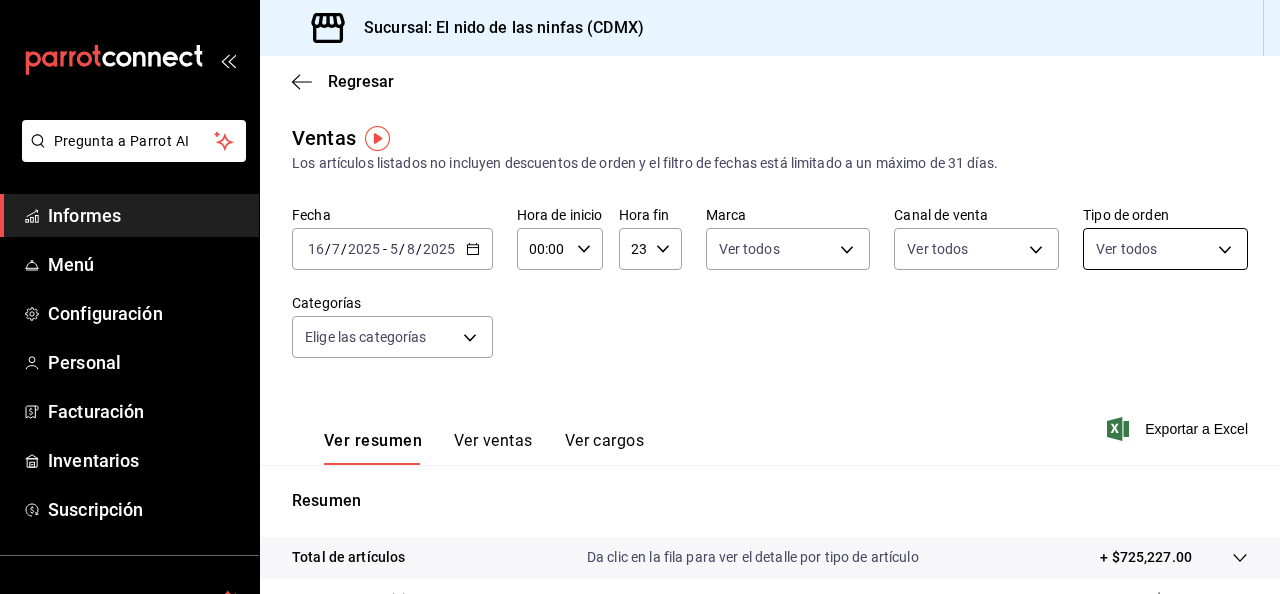 click on "Pregunta a Parrot AI Informes   Menú   Configuración   Personal   Facturación   Inventarios   Suscripción   Ayuda Recomendar loro   [FIRST] [LAST]   Sugerir nueva función   Sucursal: El nido de las ninfas ([CITY]) Regresar Ventas Los artículos listados no incluyen descuentos de orden y el filtro de fechas está limitado a un máximo de 31 días. Fecha 2025-07-16 16 / 7 / 2025 - 2025-08-05 5 / 8 / 2025 Hora de inicio 00:00 Hora de inicio Hora fin 23:59 Hora fin Marca Ver todos Canal de venta Ver todos Tipo de orden Ver todos Categorías Elige las categorías Ver resumen Ver ventas Ver cargos Exportar a Excel Resumen Total de artículos Da clic en la fila para ver el detalle por tipo de artículo + $725,227.00 Cargas por servicio + $0.00 Venta bruta = $725,227.00 Descuentos totales - $8,036.80 Certificados de regalo - $0.00 Venta total = $717,190.20 Impuestos - $98,922.79 Venta neta = $618,267.41 Texto original Valora esta traducción Tu opinión servirá para ayudar a mejorar el Traductor de Google Informes" at bounding box center (640, 297) 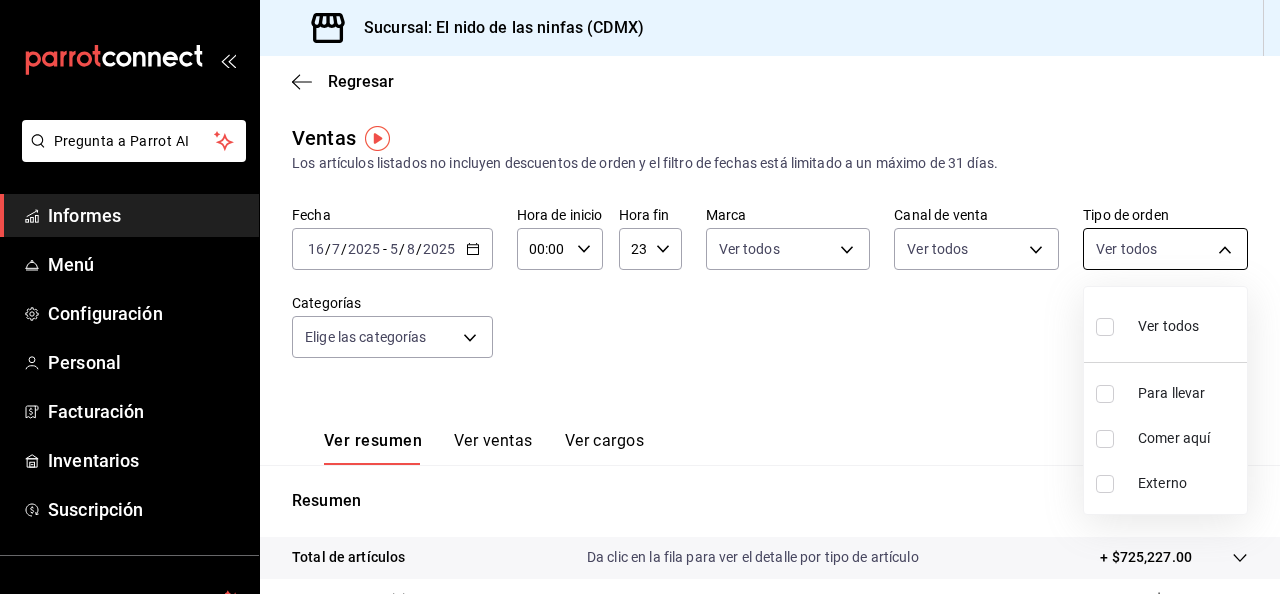 click at bounding box center (640, 297) 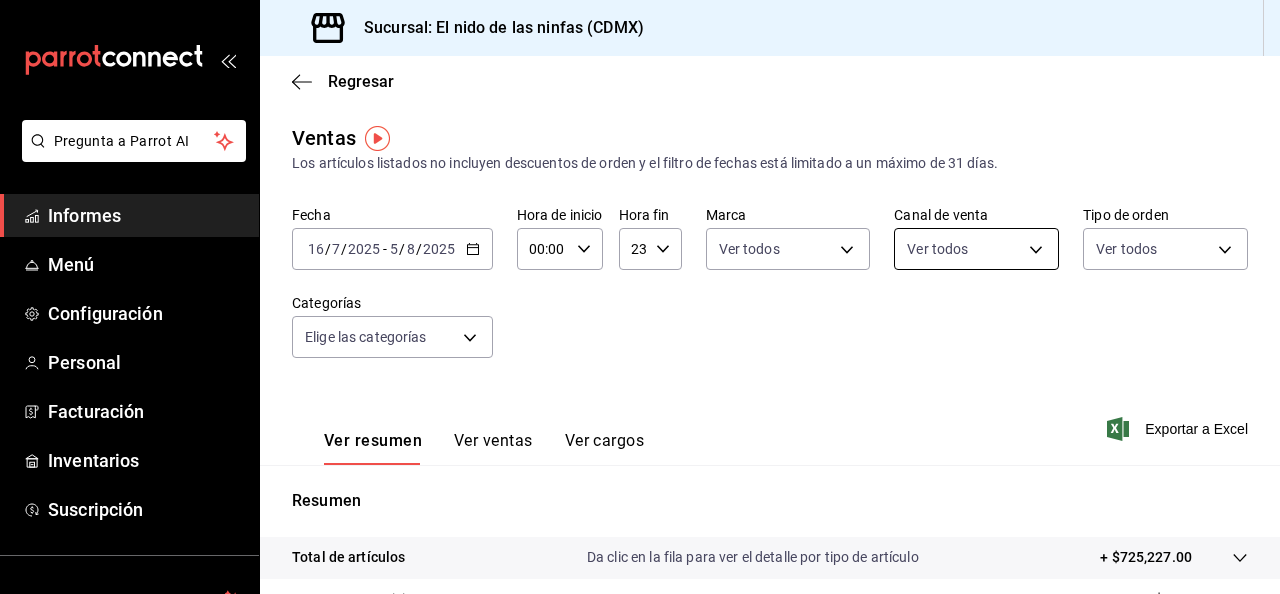 click on "Pregunta a Parrot AI Informes   Menú   Configuración   Personal   Facturación   Inventarios   Suscripción   Ayuda Recomendar loro   [FIRST] [LAST]   Sugerir nueva función   Sucursal: El nido de las ninfas ([CITY]) Regresar Ventas Los artículos listados no incluyen descuentos de orden y el filtro de fechas está limitado a un máximo de 31 días. Fecha 2025-07-16 16 / 7 / 2025 - 2025-08-05 5 / 8 / 2025 Hora de inicio 00:00 Hora de inicio Hora fin 23:59 Hora fin Marca Ver todos Canal de venta Ver todos Tipo de orden Ver todos Categorías Elige las categorías Ver resumen Ver ventas Ver cargos Exportar a Excel Resumen Total de artículos Da clic en la fila para ver el detalle por tipo de artículo + $725,227.00 Cargas por servicio + $0.00 Venta bruta = $725,227.00 Descuentos totales - $8,036.80 Certificados de regalo - $0.00 Venta total = $717,190.20 Impuestos - $98,922.79 Venta neta = $618,267.41 Texto original Valora esta traducción Tu opinión servirá para ayudar a mejorar el Traductor de Google Informes" at bounding box center (640, 297) 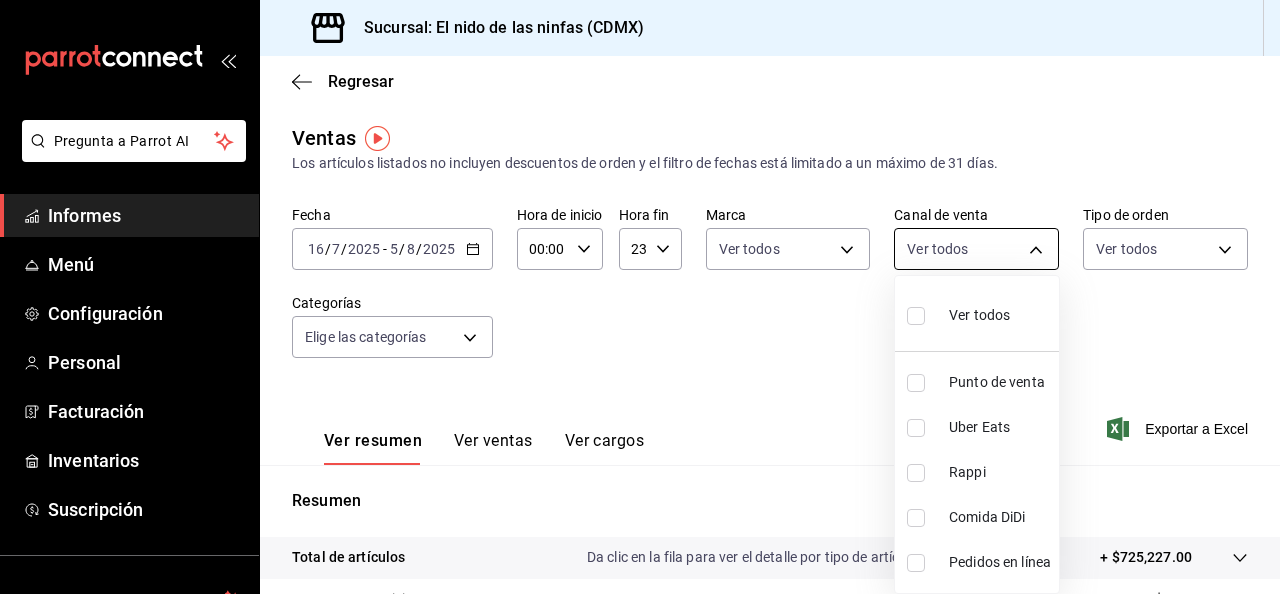 click at bounding box center (640, 297) 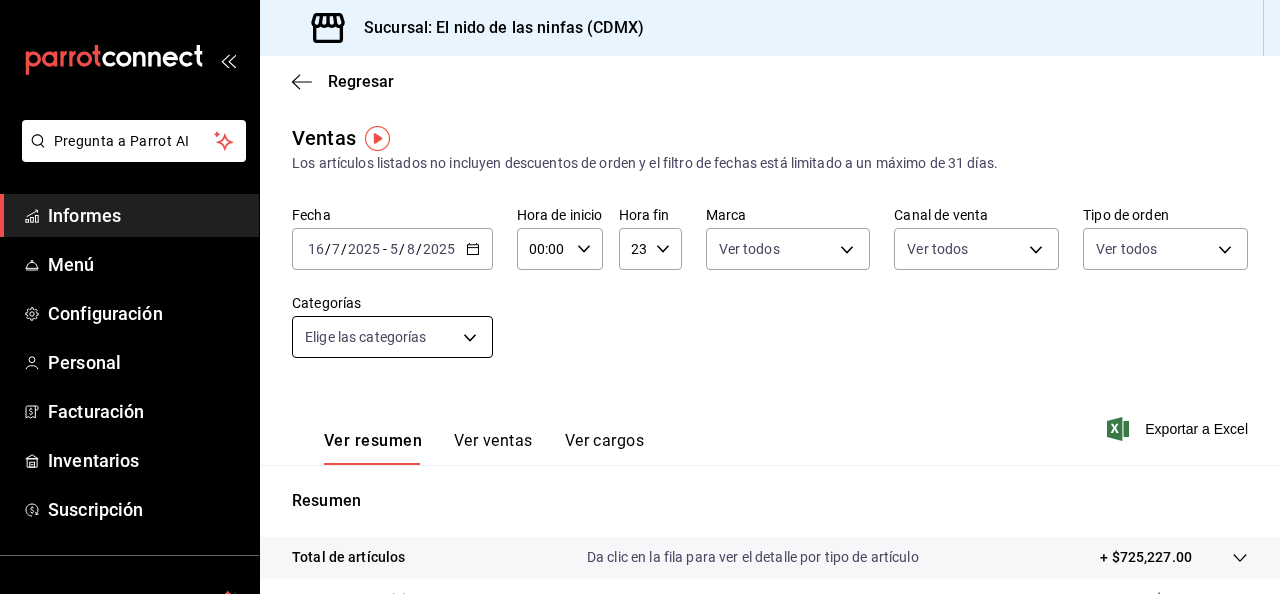 click on "Pregunta a Parrot AI Informes   Menú   Configuración   Personal   Facturación   Inventarios   Suscripción   Ayuda Recomendar loro   [FIRST] [LAST]   Sugerir nueva función   Sucursal: El nido de las ninfas ([CITY]) Regresar Ventas Los artículos listados no incluyen descuentos de orden y el filtro de fechas está limitado a un máximo de 31 días. Fecha 2025-07-16 16 / 7 / 2025 - 2025-08-05 5 / 8 / 2025 Hora de inicio 00:00 Hora de inicio Hora fin 23:59 Hora fin Marca Ver todos Canal de venta Ver todos Tipo de orden Ver todos Categorías Elige las categorías Ver resumen Ver ventas Ver cargos Exportar a Excel Resumen Total de artículos Da clic en la fila para ver el detalle por tipo de artículo + $725,227.00 Cargas por servicio + $0.00 Venta bruta = $725,227.00 Descuentos totales - $8,036.80 Certificados de regalo - $0.00 Venta total = $717,190.20 Impuestos - $98,922.79 Venta neta = $618,267.41 Texto original Valora esta traducción Tu opinión servirá para ayudar a mejorar el Traductor de Google Informes" at bounding box center [640, 297] 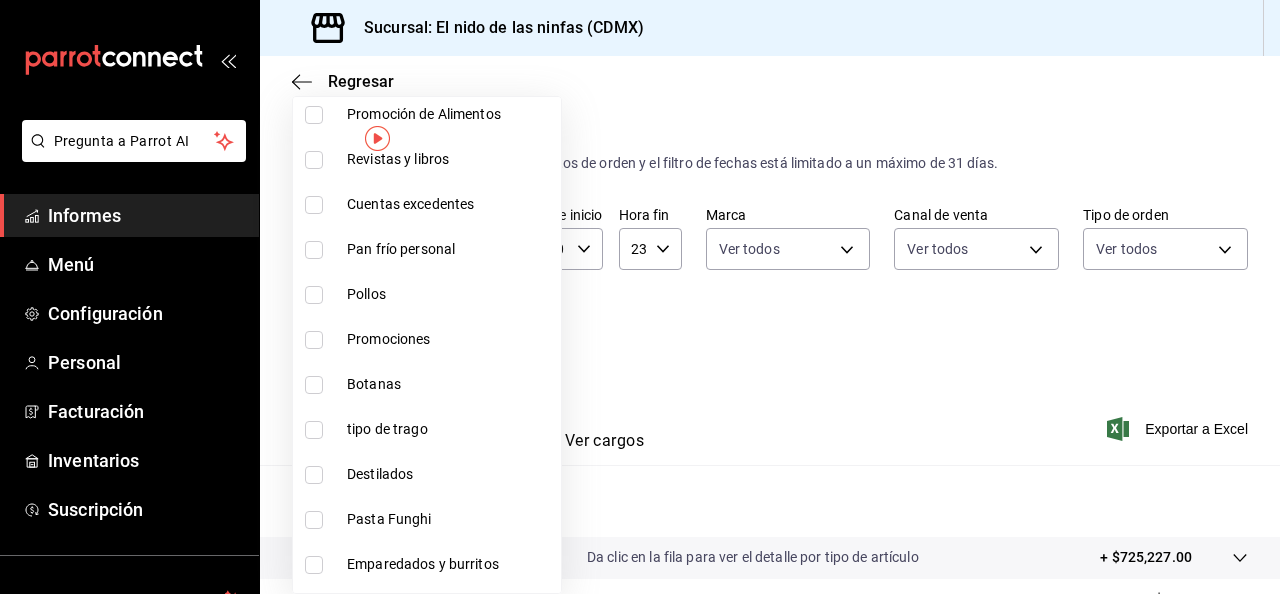 scroll, scrollTop: 174, scrollLeft: 0, axis: vertical 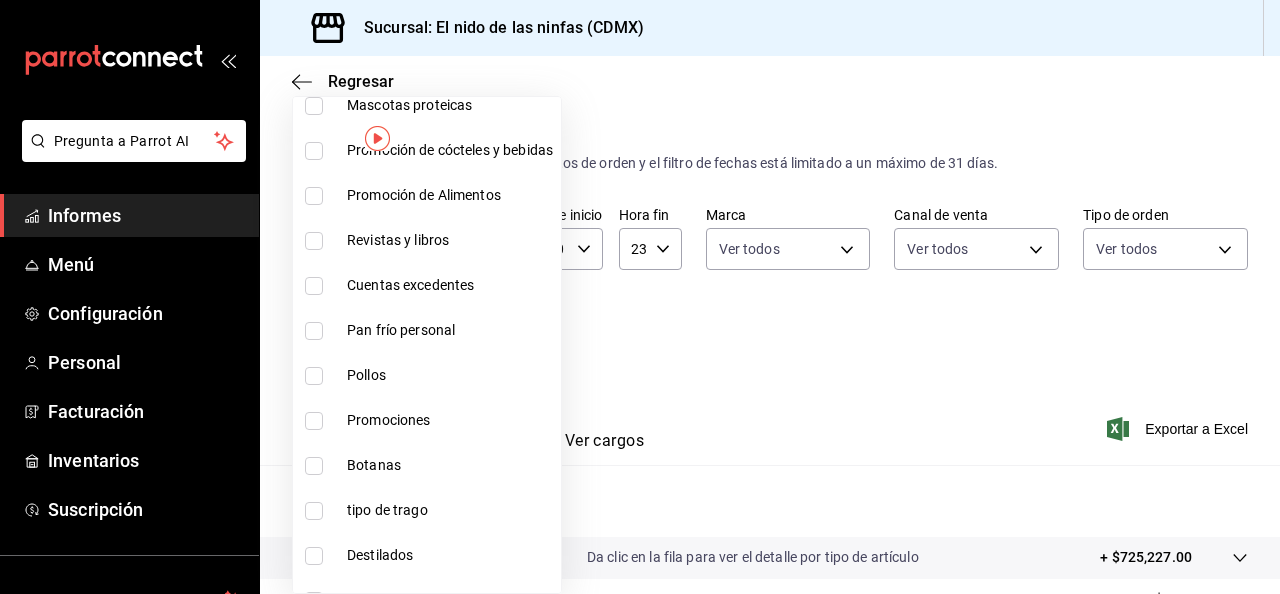 click at bounding box center (640, 297) 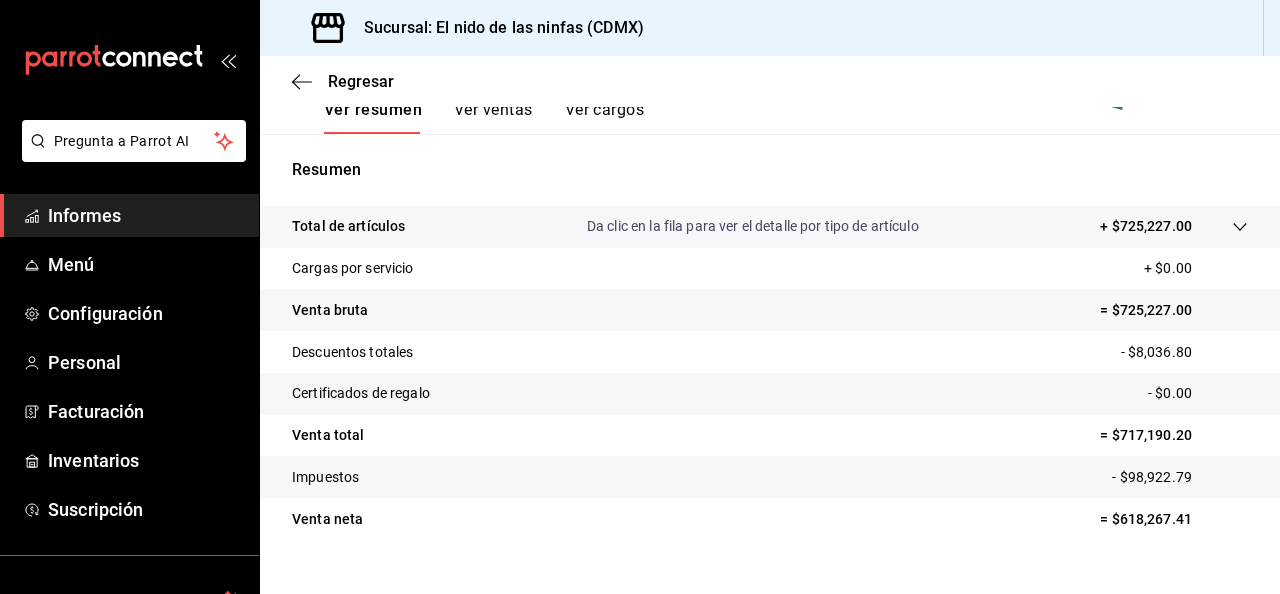 scroll, scrollTop: 317, scrollLeft: 0, axis: vertical 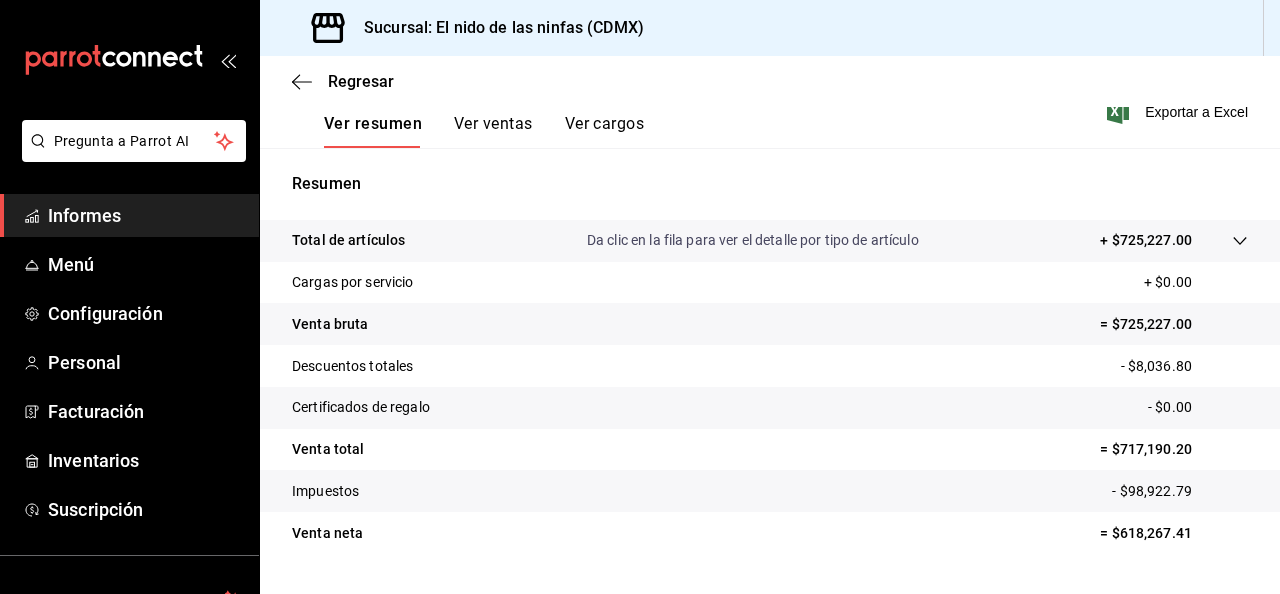 click on "Da clic en la fila para ver el detalle por tipo de artículo" at bounding box center (753, 240) 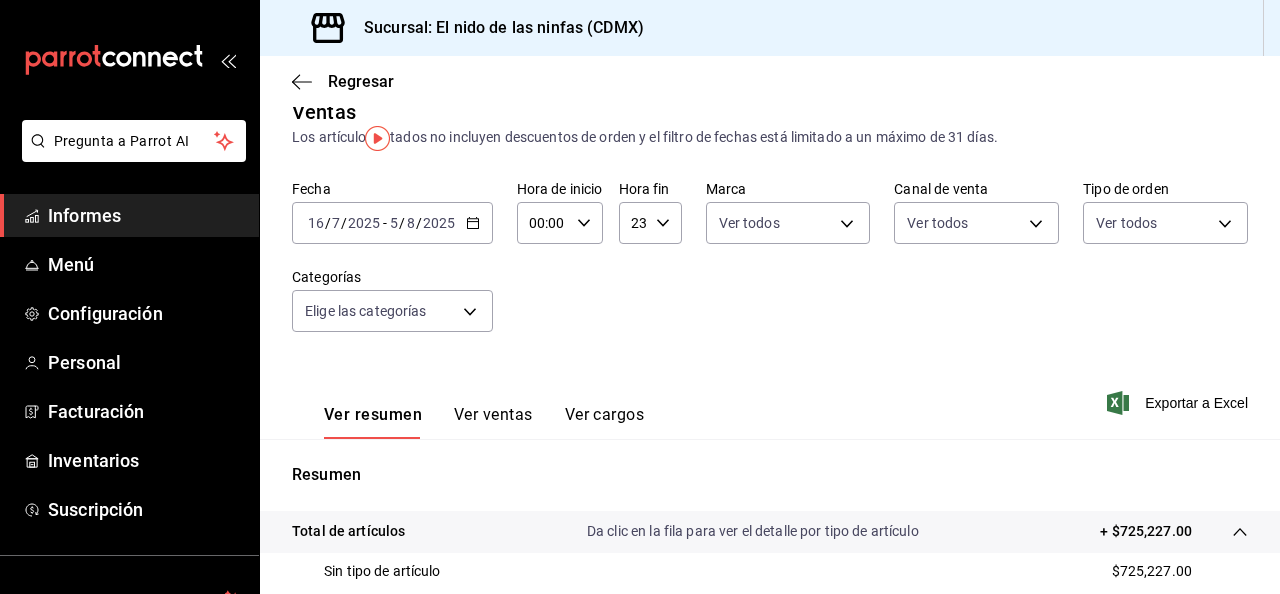 scroll, scrollTop: 0, scrollLeft: 0, axis: both 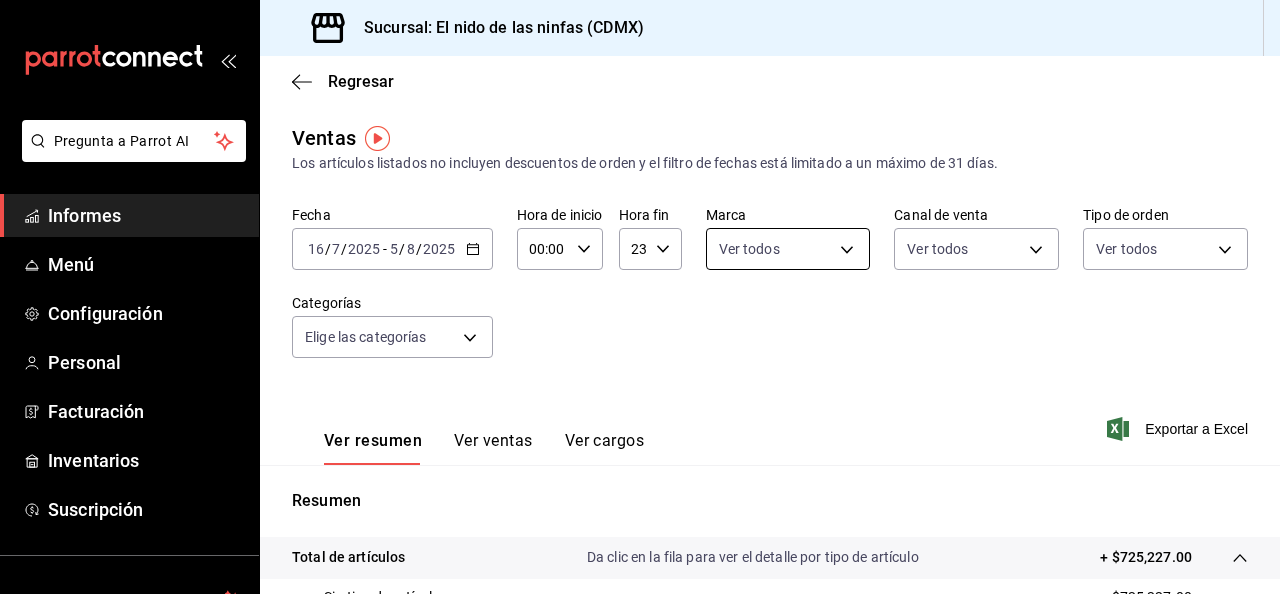 click on "Pregunta a Parrot AI Informes   Menú   Configuración   Personal   Facturación   Inventarios   Suscripción   Ayuda Recomendar loro   [FIRST] [LAST]   Sugerir nueva función   Sucursal: El nido de las ninfas ([CITY]) Regresar Ventas Los artículos listados no incluyen descuentos de orden y el filtro de fechas está limitado a un máximo de 31 días. Fecha 2025-07-16 16 / 7 / 2025 - 2025-08-05 5 / 8 / 2025 Hora de inicio 00:00 Hora de inicio Hora fin 23:59 Hora fin Marca Ver todos Canal de venta Ver todos Tipo de orden Ver todos Categorías Elige las categorías Ver resumen Ver ventas Ver cargos Exportar a Excel Resumen Total de artículos Da clic en la fila para ver el detalle por tipo de artículo + $725,227.00 Sin tipo de artículo $725,227.00 Cargas por servicio + $0.00 Venta bruta = $725,227.00 Descuentos totales - $8,036.80 Certificados de regalo - $0.00 Venta total = $717,190.20 Impuestos - $98,922.79 Venta neta = $618,267.41 Texto original Valora esta traducción Pregunta a Parrot AI Informes   Menú" at bounding box center [640, 297] 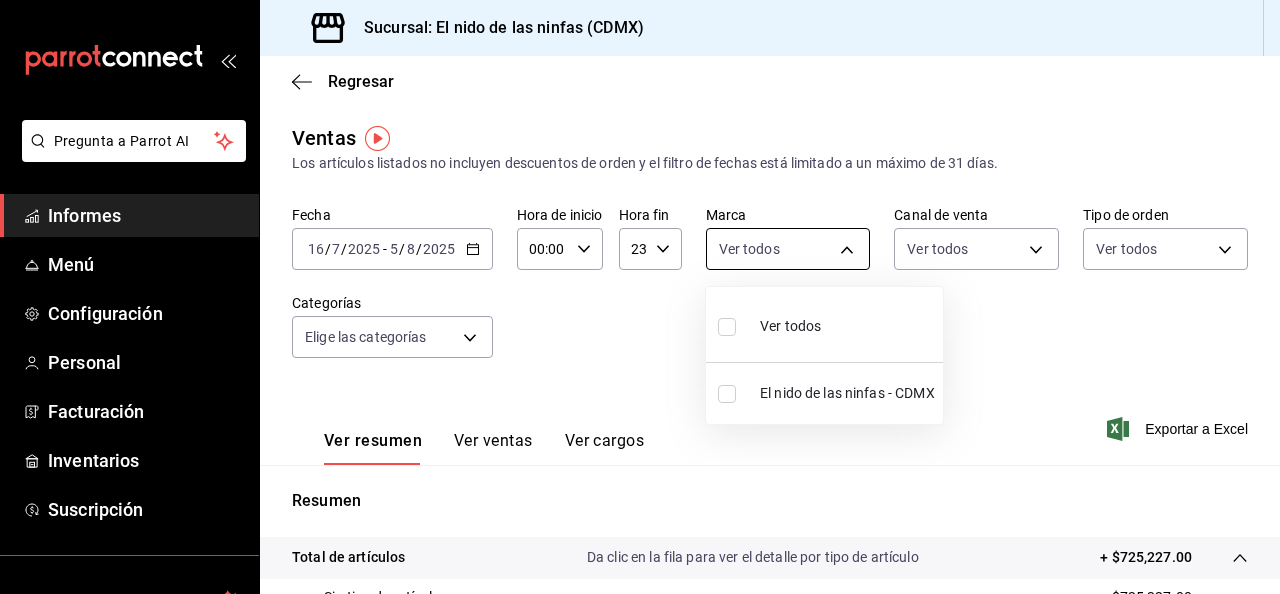 click at bounding box center (640, 297) 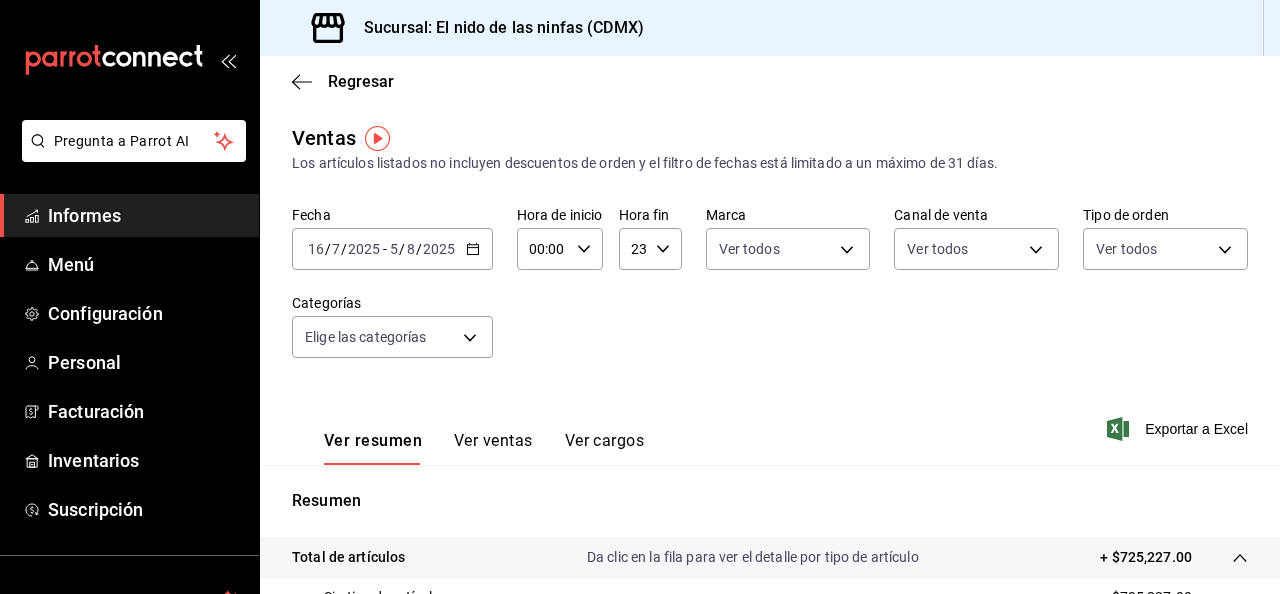 click on "Informes" at bounding box center (84, 215) 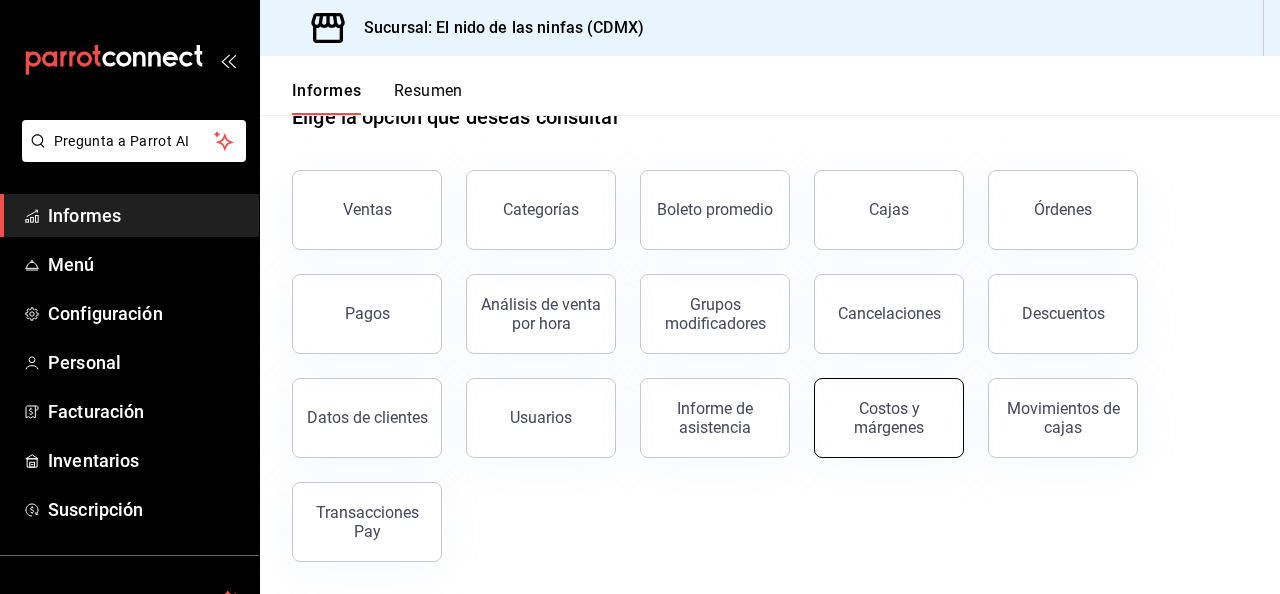 scroll, scrollTop: 0, scrollLeft: 0, axis: both 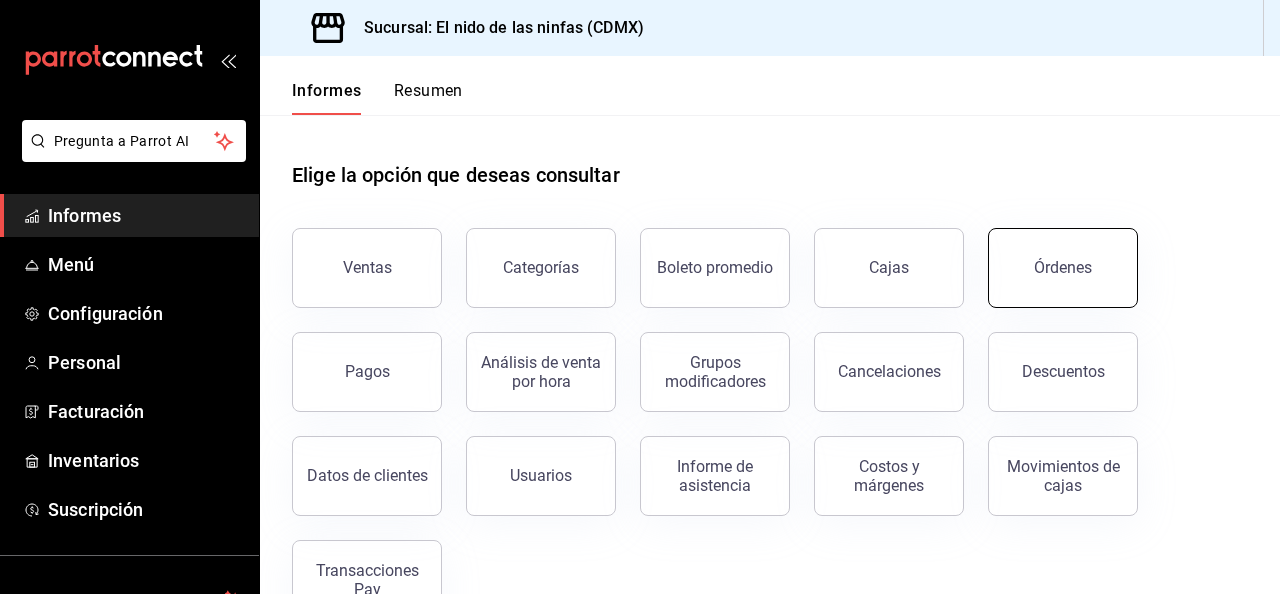 click on "Órdenes" at bounding box center [1063, 268] 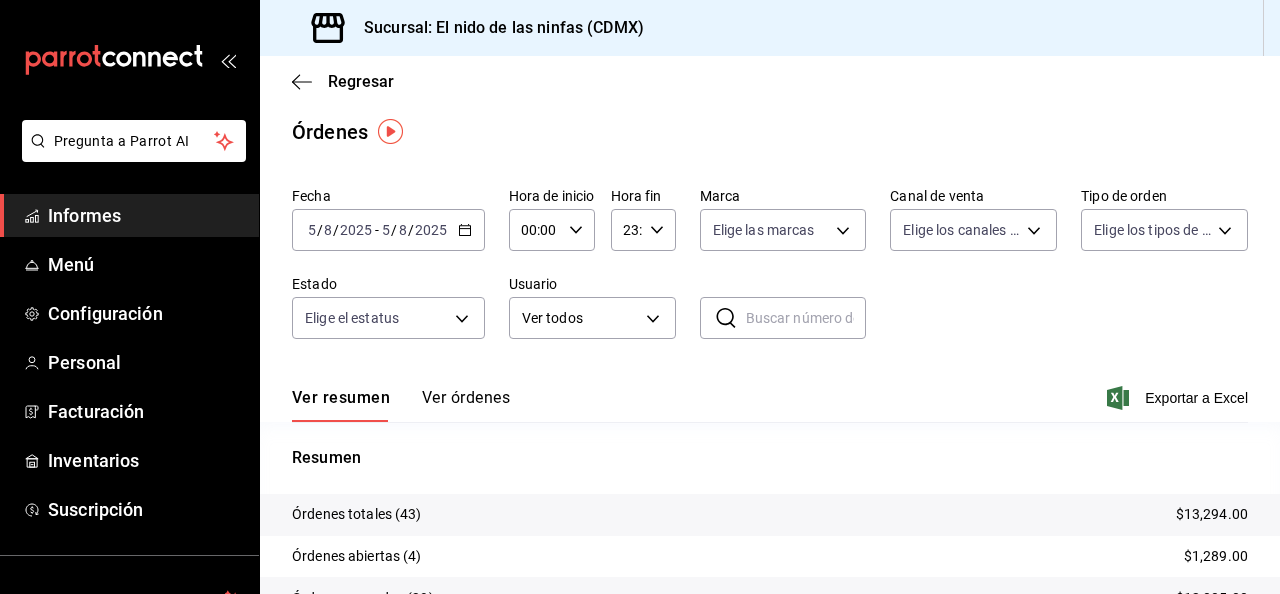 scroll, scrollTop: 0, scrollLeft: 0, axis: both 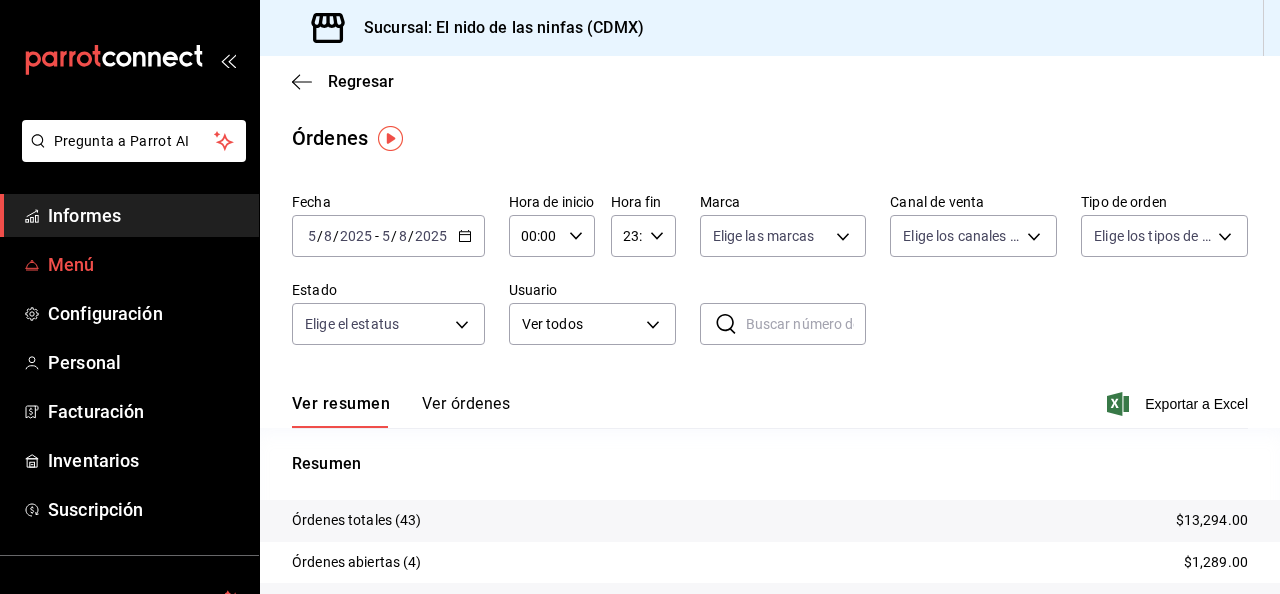 click on "Menú" at bounding box center (145, 264) 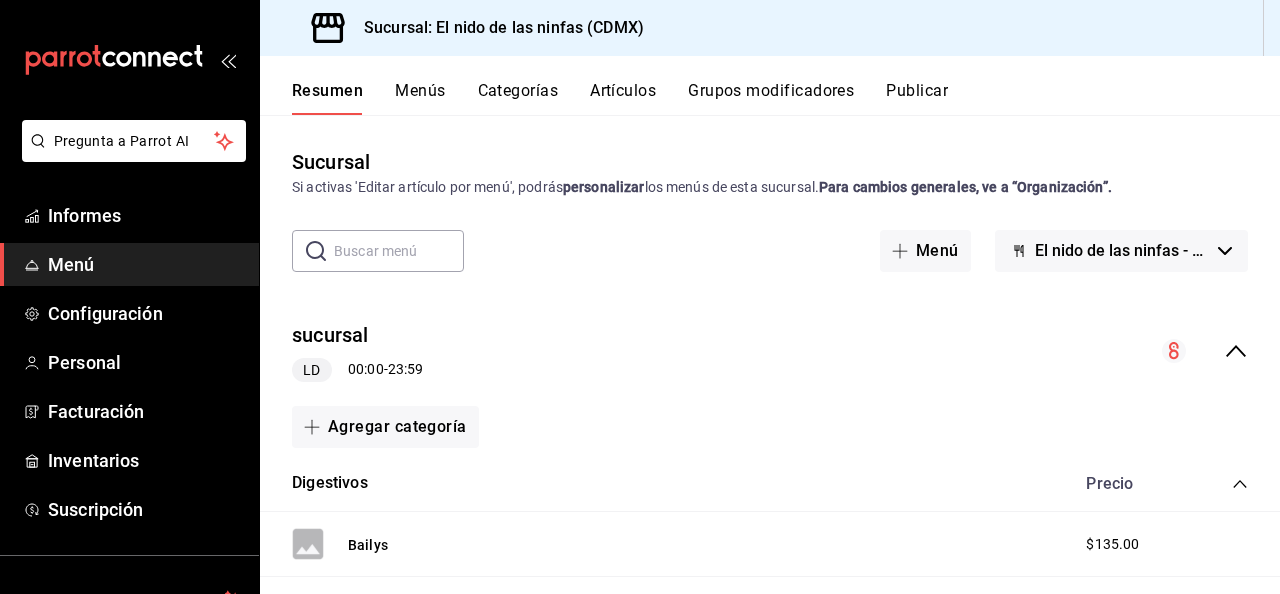 click on "Artículos" at bounding box center [623, 90] 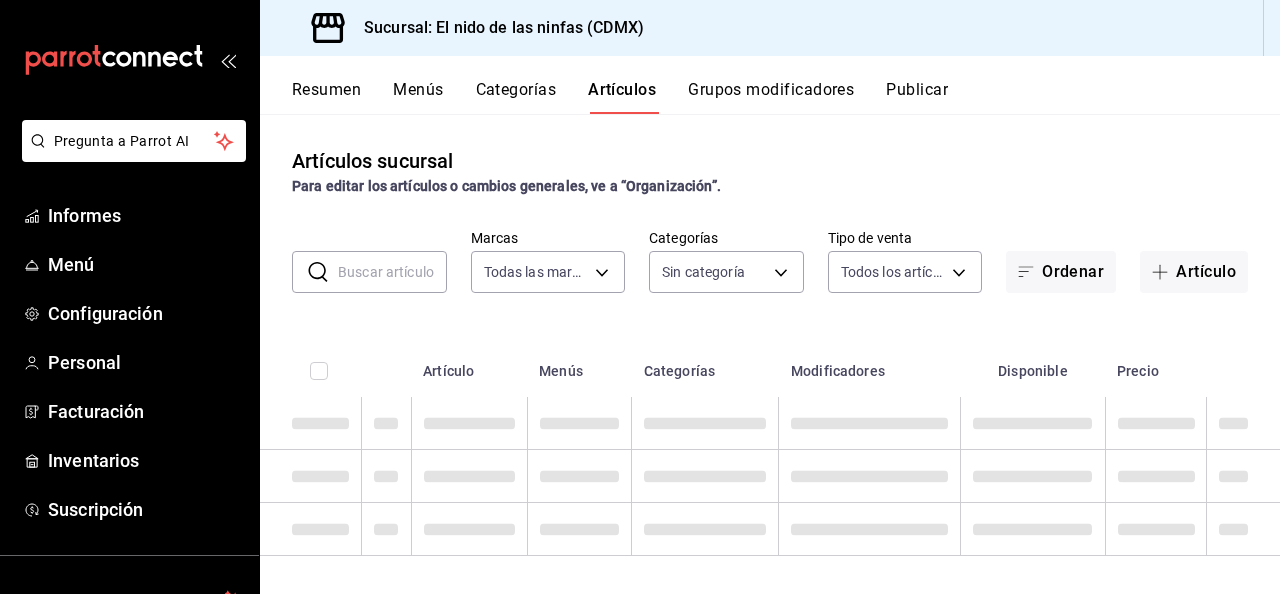 type on "d2e7f705-a92e-4b5a-9c7a-3f8867cbe88b" 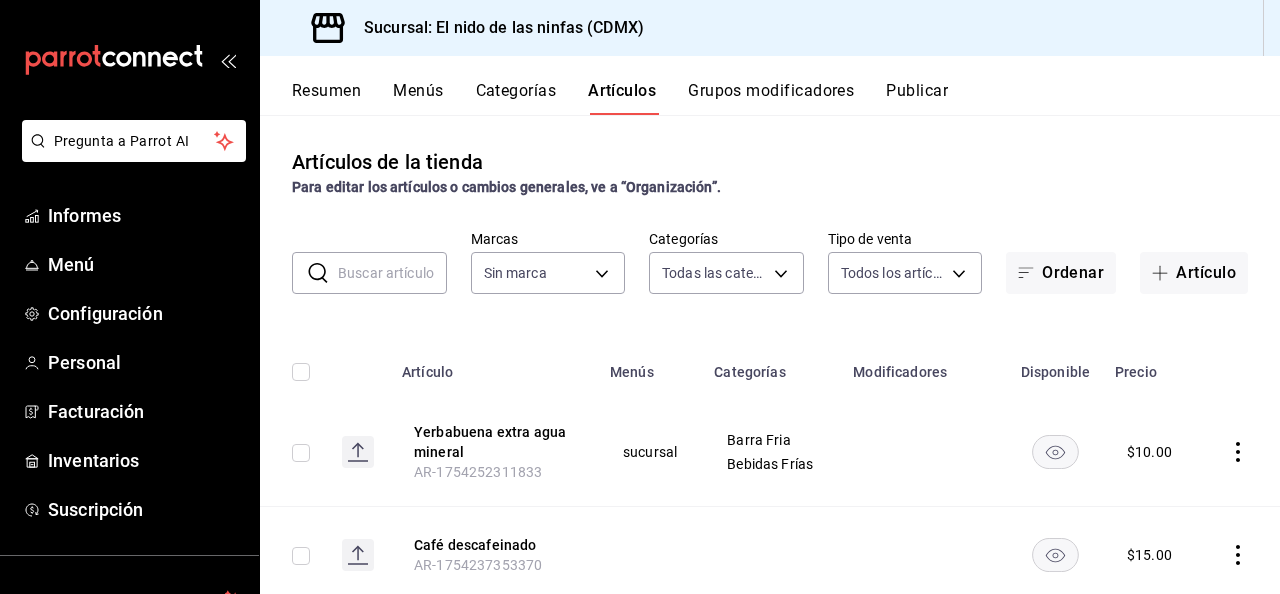 type on "4b68dad8-5fea-4f89-9963-c0d84c3836ef,d07fce69-d97c-4e38-930c-a69498d2c0bd,5a11618f-9eb1-4c3e-9ac9-c4b66862f0cc,30df52f4-ef39-4bfd-9292-9a668cf3face,503de1d8-ccc5-43e9-ae66-fc42c9096db3,069874f6-d022-4358-8621-50f0bdbff5cf,6f1e8b3b-be47-48dc-a91a-760e242b3188,1d5071ef-7d4b-45ca-a600-b7e772339105,ffab54de-a5de-412d-8e25-77f19029c61a,03a3acea-0fd4-4fc7-8973-00b6a1c11e76,44c84b69-2631-442b-ac93-d88f8b362ed9,aae73fb3-8d6e-45d1-a8a0-228f126bb13f,32a21475-0056-40de-a364-e8b61d3b0ba5,9be94b97-29b6-4999-befc-a53088b654b4,5e5e4fb8-5ead-49c5-936c-12f1da24902b,a0b962f2-495a-46d2-80ae-5d49f04dee65,746d8422-e13e-403e-a526-f61ce60ffa70,dc3de242-d8ac-4a57-bf0f-4dffc63c2053,475a3a83-86ca-478f-b203-52e186d20cee,82ff0740-7c2d-429f-800d-034446317b15,45b79bb0-002a-428a-956a-1873544dfacb,eee01ca3-d817-4806-a676-fc44061c8229,1b8424de-a3db-4357-887e-1a80c33fbab3,d592b025-3c15-450e-a590-480d4ae7fce5,004ae5d3-e737-413f-92be-c7e7ff31c6c3,4640c7f3-91c8-437f-ad7e-b8b75aa38e41,4bd5ebba-54a6-4137-a5dc-133c90627c76,5b1b5899-4761-47e7-885..." 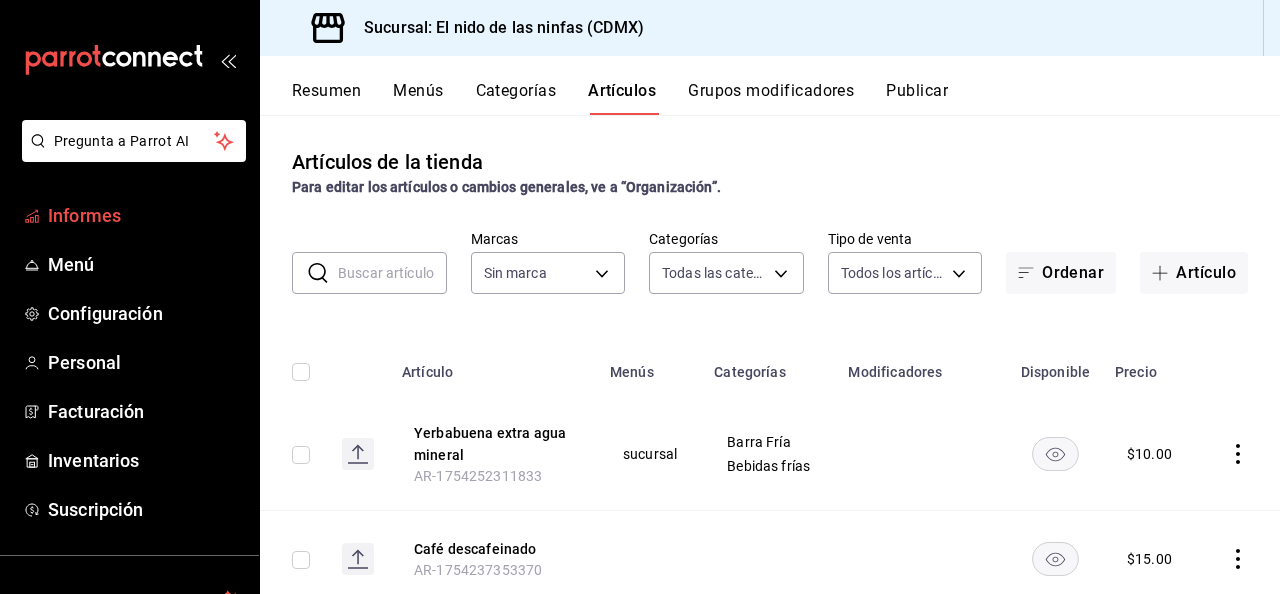 click on "Informes" at bounding box center [129, 215] 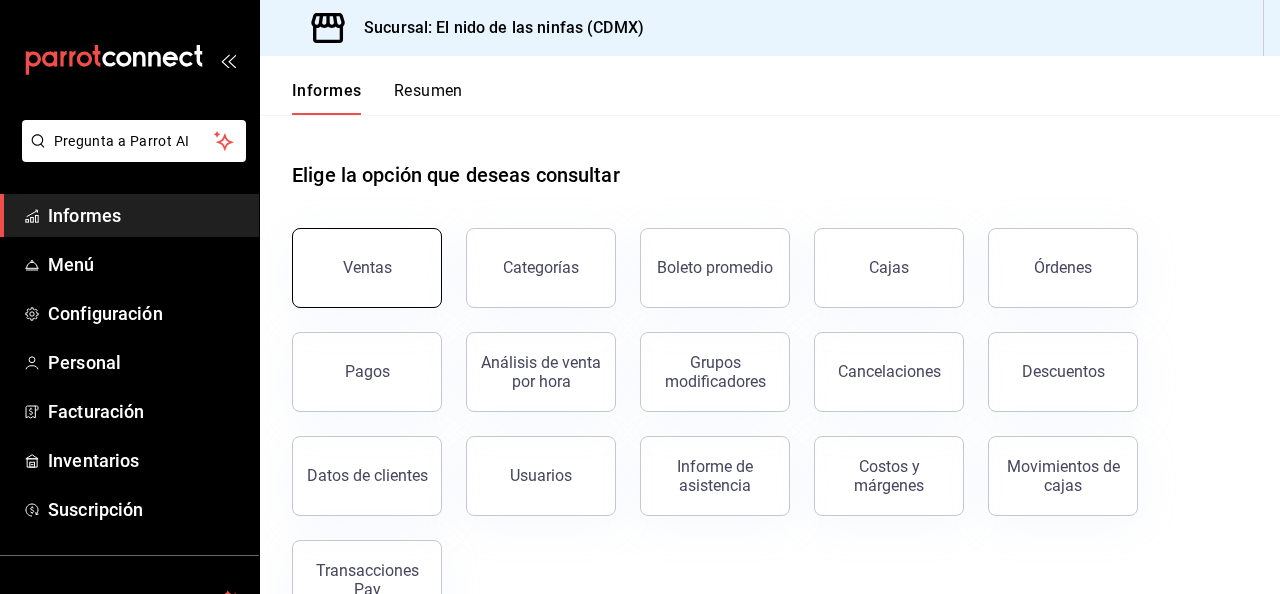 click on "Ventas" at bounding box center [367, 268] 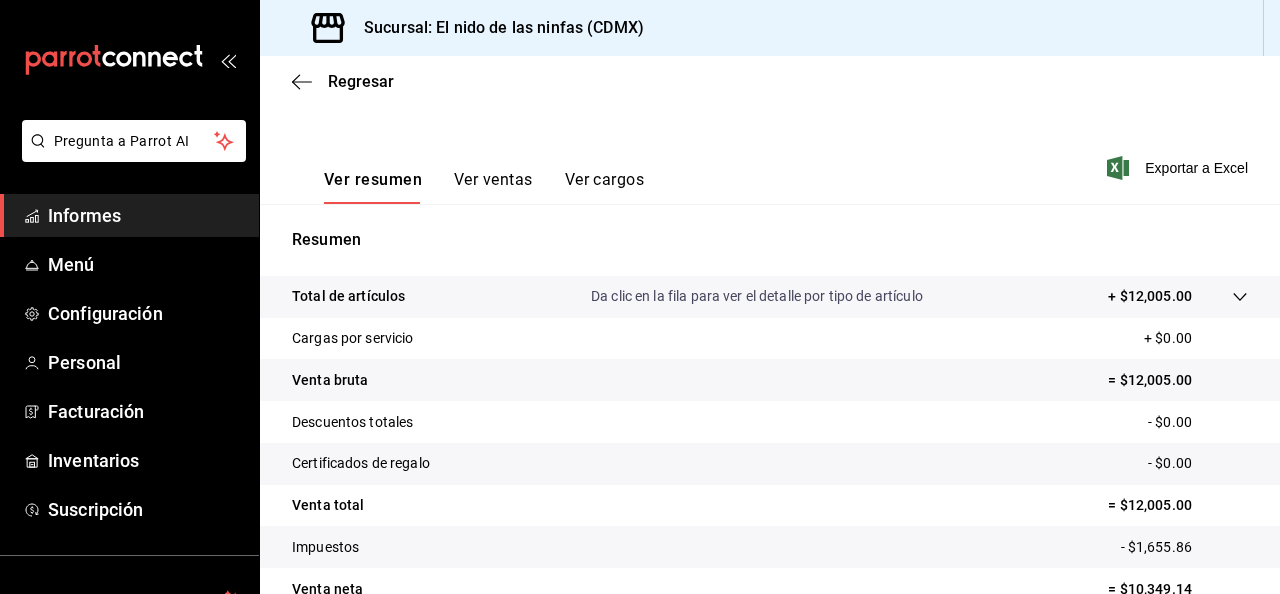 scroll, scrollTop: 365, scrollLeft: 0, axis: vertical 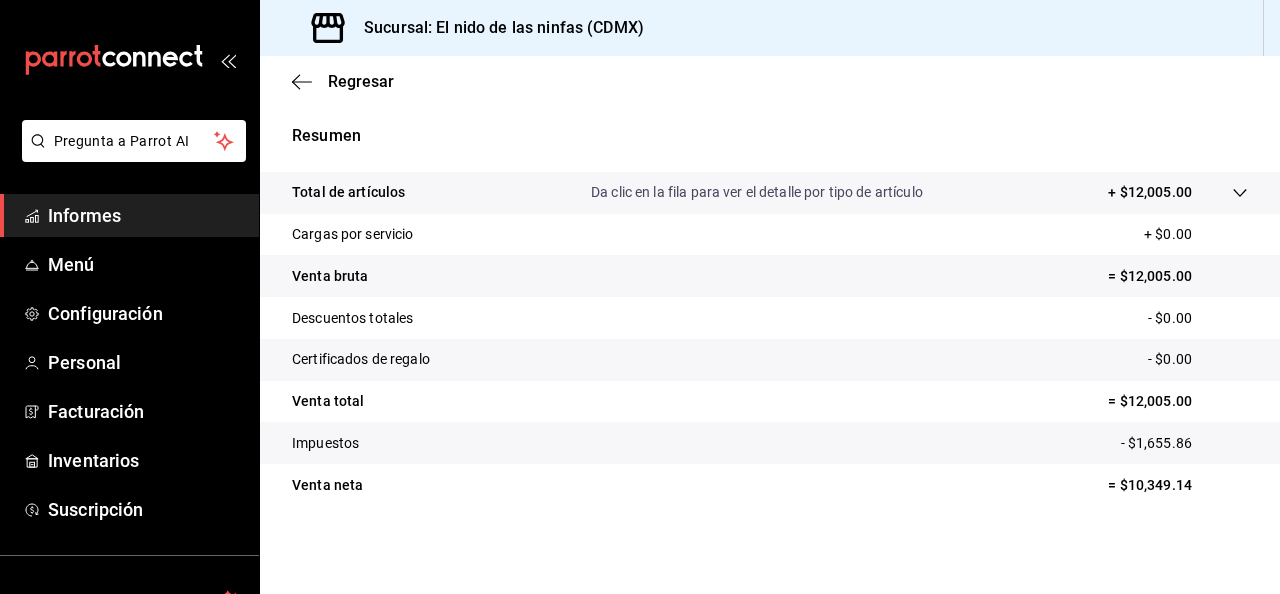 click 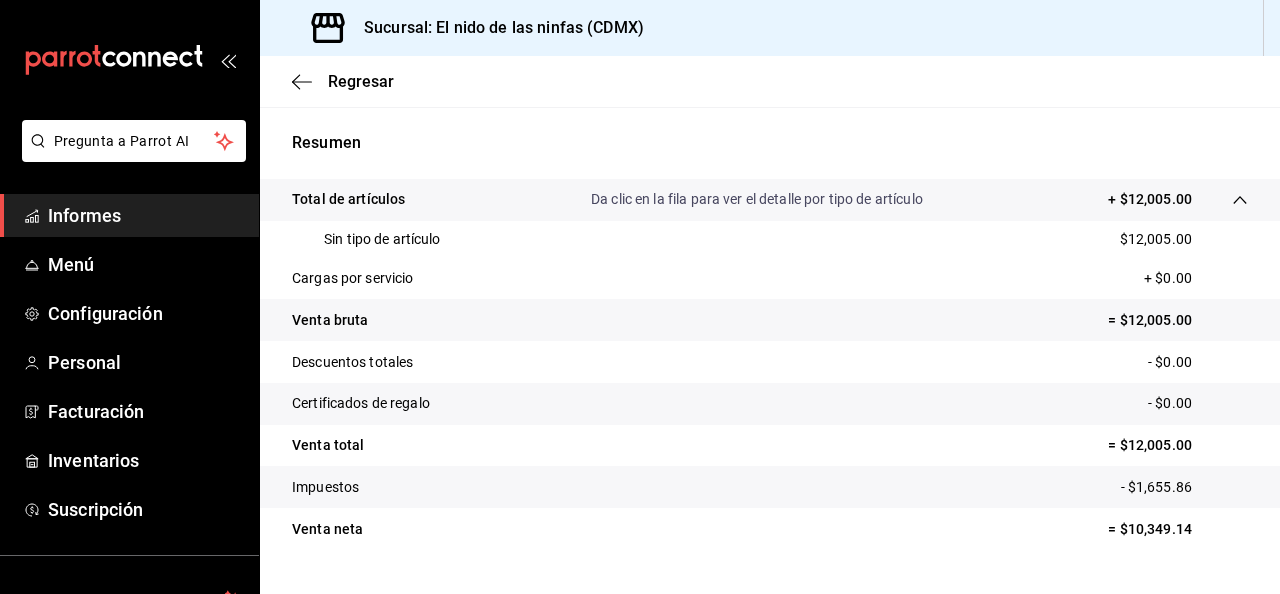 scroll, scrollTop: 383, scrollLeft: 0, axis: vertical 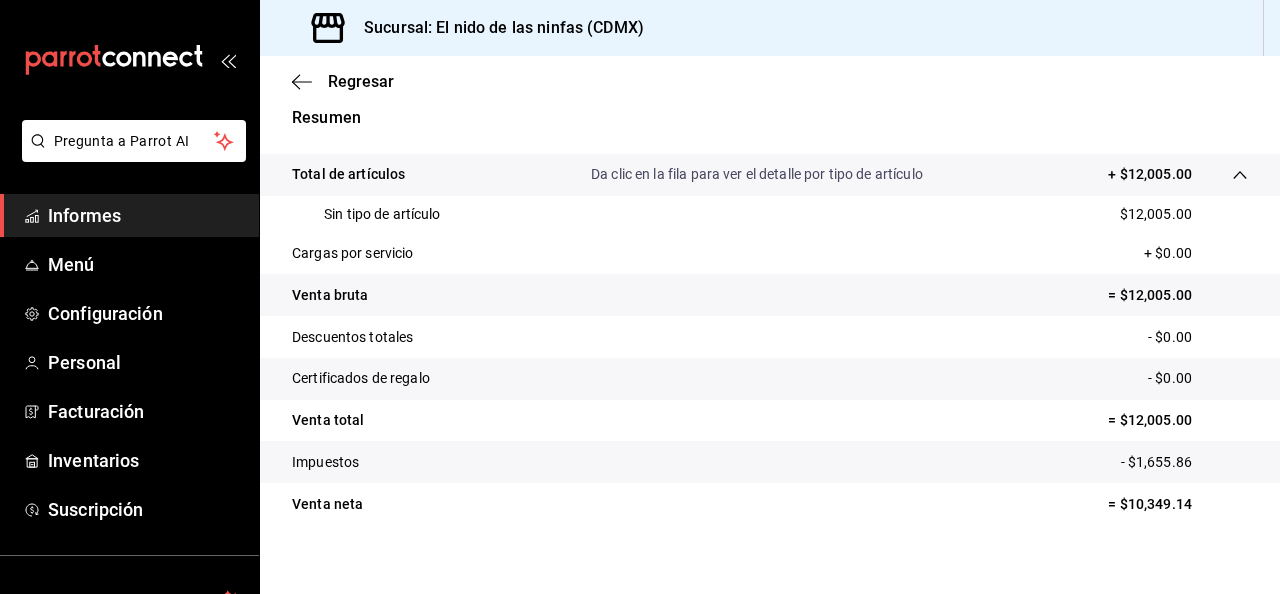 click on "Da clic en la fila para ver el detalle por tipo de artículo" at bounding box center (757, 174) 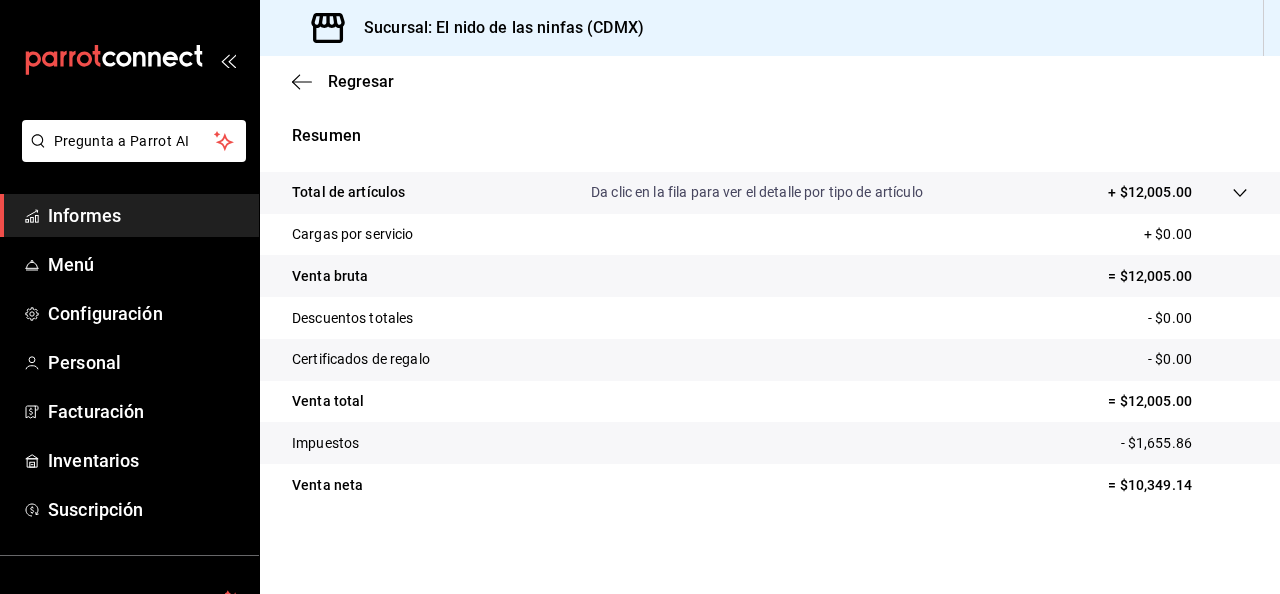 scroll, scrollTop: 365, scrollLeft: 0, axis: vertical 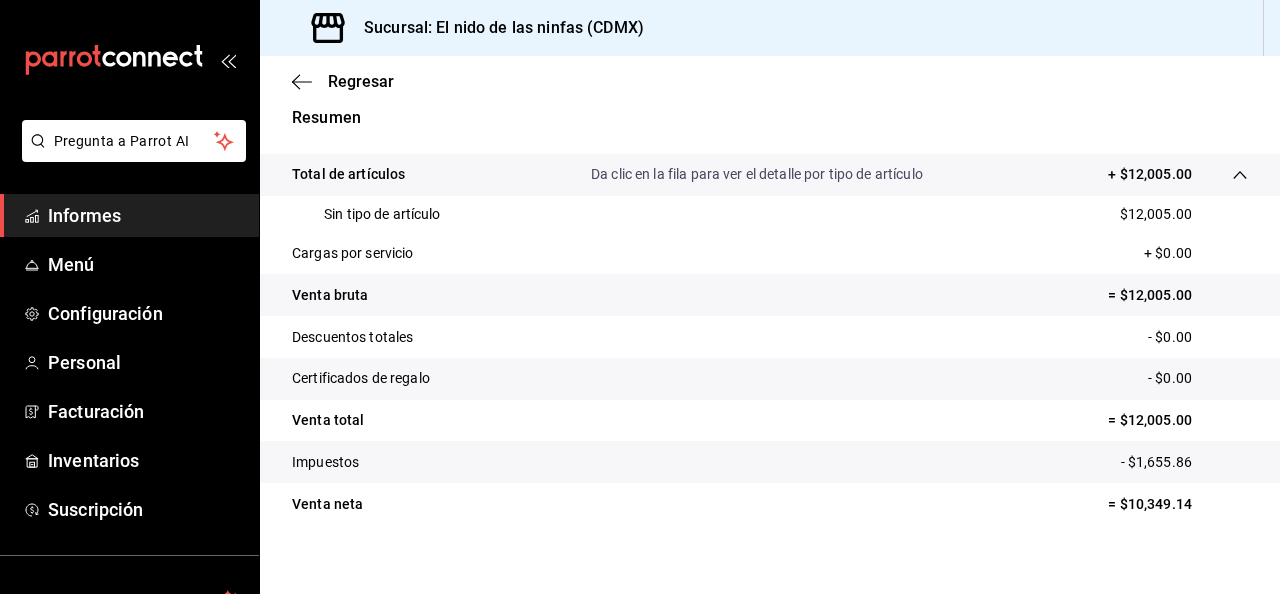 click on "Total de artículos Da clic en la fila para ver el detalle por tipo de artículo + $12,005.00" at bounding box center [770, 175] 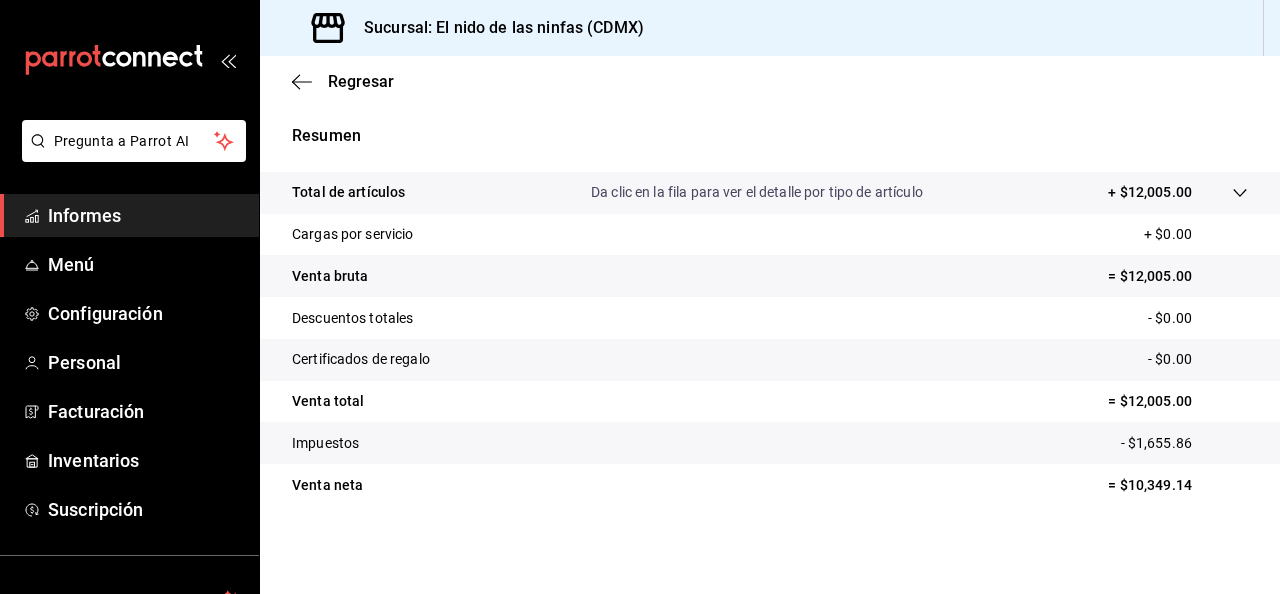 click on "Da clic en la fila para ver el detalle por tipo de artículo" at bounding box center (757, 192) 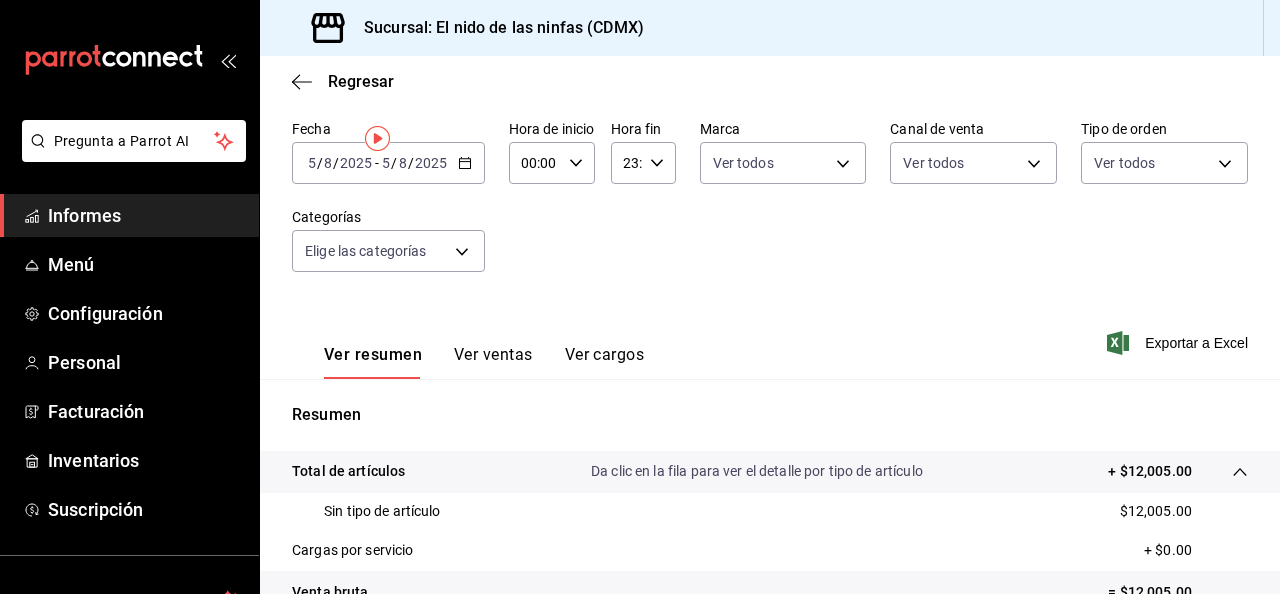 scroll, scrollTop: 0, scrollLeft: 0, axis: both 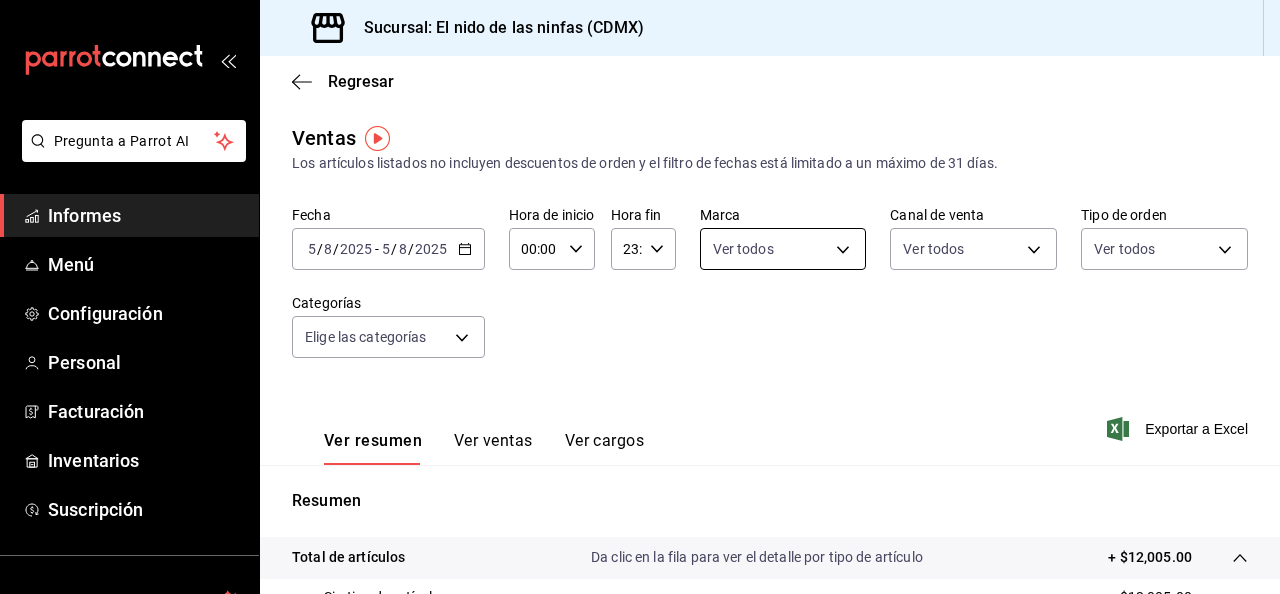 click on "Pregunta a Parrot AI Informes   Menú   Configuración   Personal   Facturación   Inventarios   Suscripción   Ayuda Recomendar loro   [FIRST] [LAST]   Sugerir nueva función   Sucursal: El nido de las ninfas ([CITY]) Regresar Ventas Los artículos listados no incluyen descuentos de orden y el filtro de fechas está limitado a un máximo de 31 días. Fecha 2025-08-05 5 / 8 / 2025 - 2025-08-05 5 / 8 / 2025 Hora de inicio 00:00 Hora de inicio Hora fin 23:59 Hora fin Marca Ver todos Canal de venta Ver todos Tipo de orden Ver todos Categorías Elige las categorías Ver resumen Ver ventas Ver cargos Exportar a Excel Resumen Total de artículos Da clic en la fila para ver el detalle por tipo de artículo + $12,005.00 Sin tipo de artículo $12,005.00 Cargas por servicio + $0.00 Venta bruta = $12,005.00 Descuentos totales - $0.00 Certificados de regalo - $0.00 Venta total = $12,005.00 Impuestos - $1,655.86 Venta neta = $10,349.14 Texto original Valora esta traducción GANA 1 MES GRATIS EN TU SUSCRIPCIÓN AQUÍ Informes" at bounding box center (640, 297) 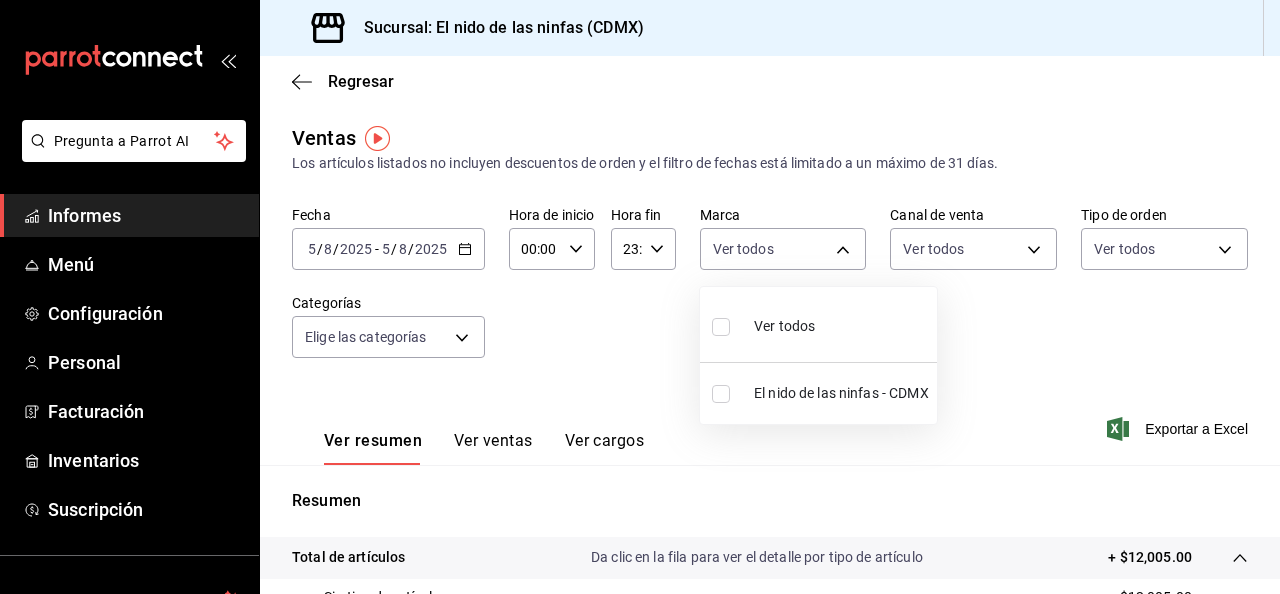 click on "El nido de las ninfas - CDMX" at bounding box center (818, 393) 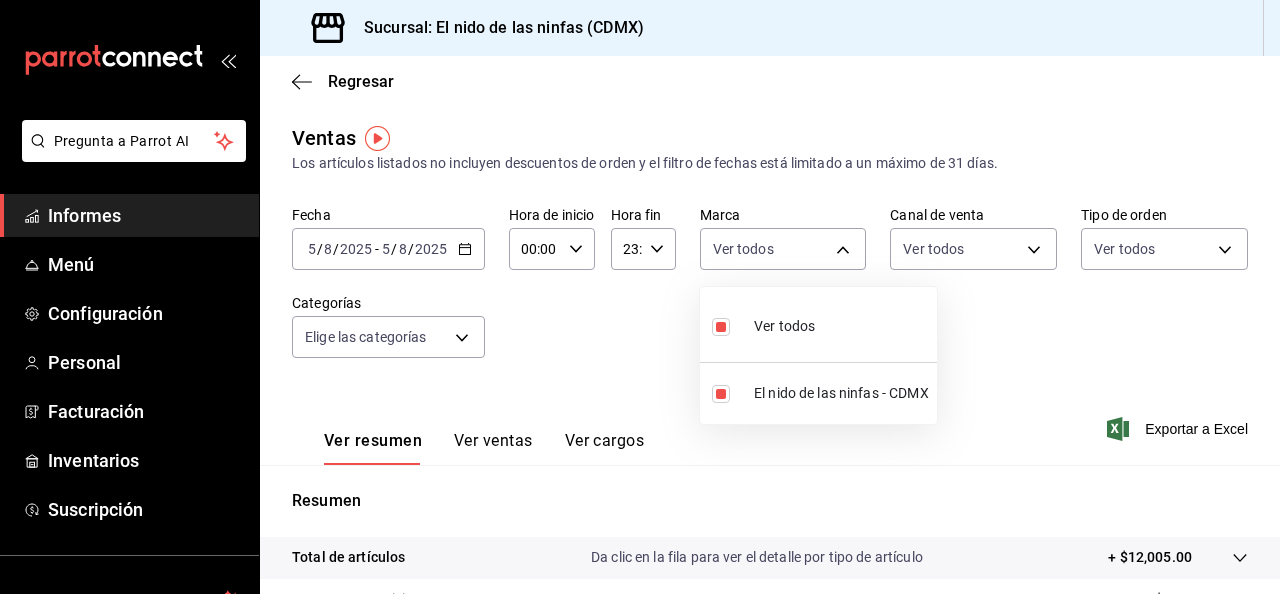 click at bounding box center (640, 297) 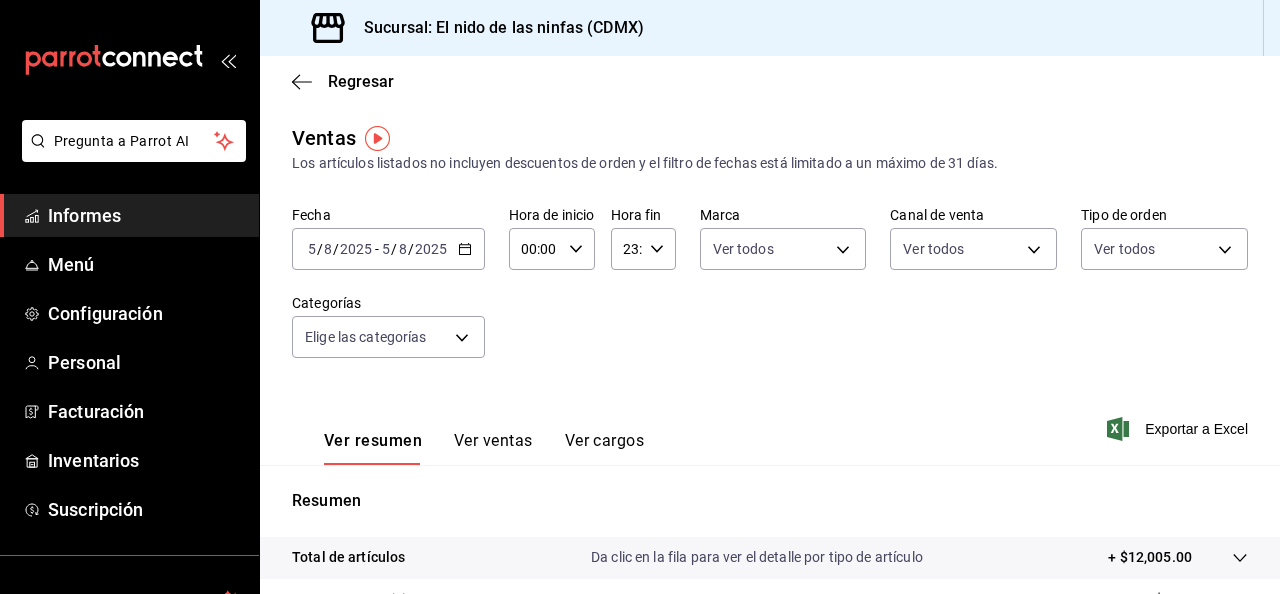 click on "Ver ventas" at bounding box center (493, 440) 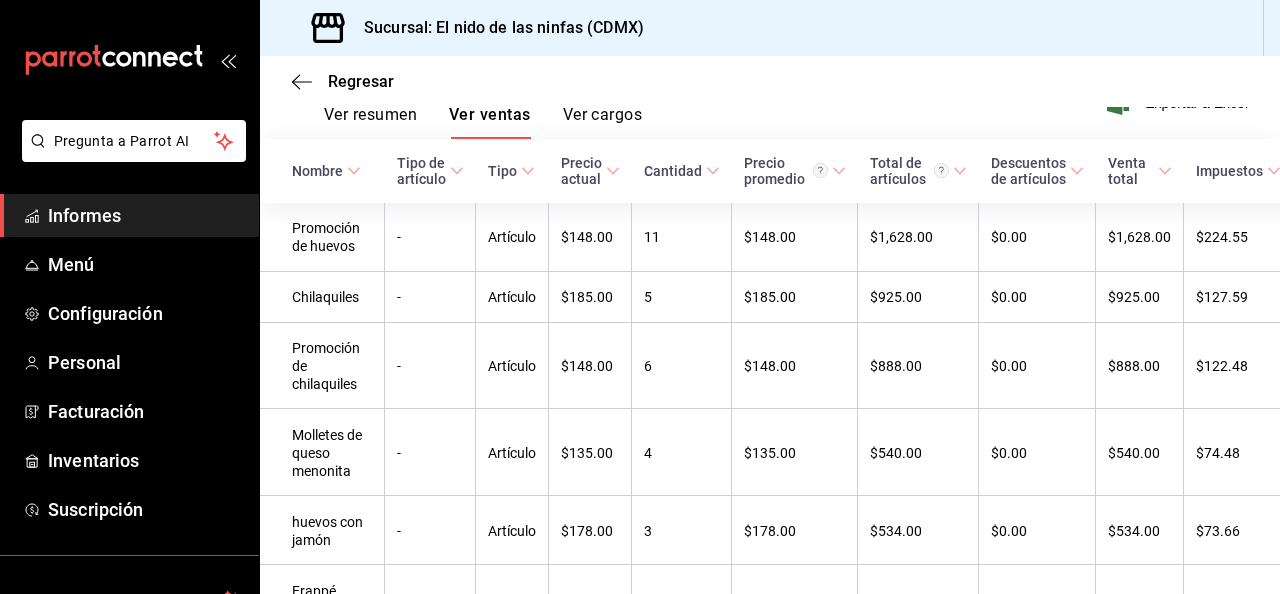 scroll, scrollTop: 325, scrollLeft: 0, axis: vertical 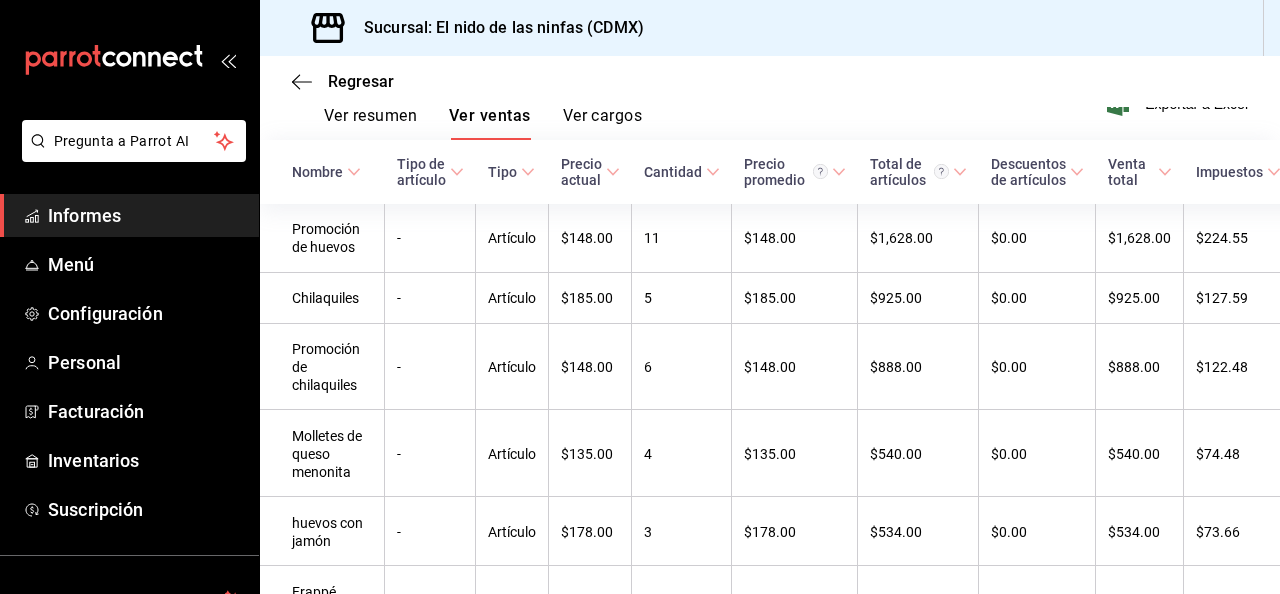 click 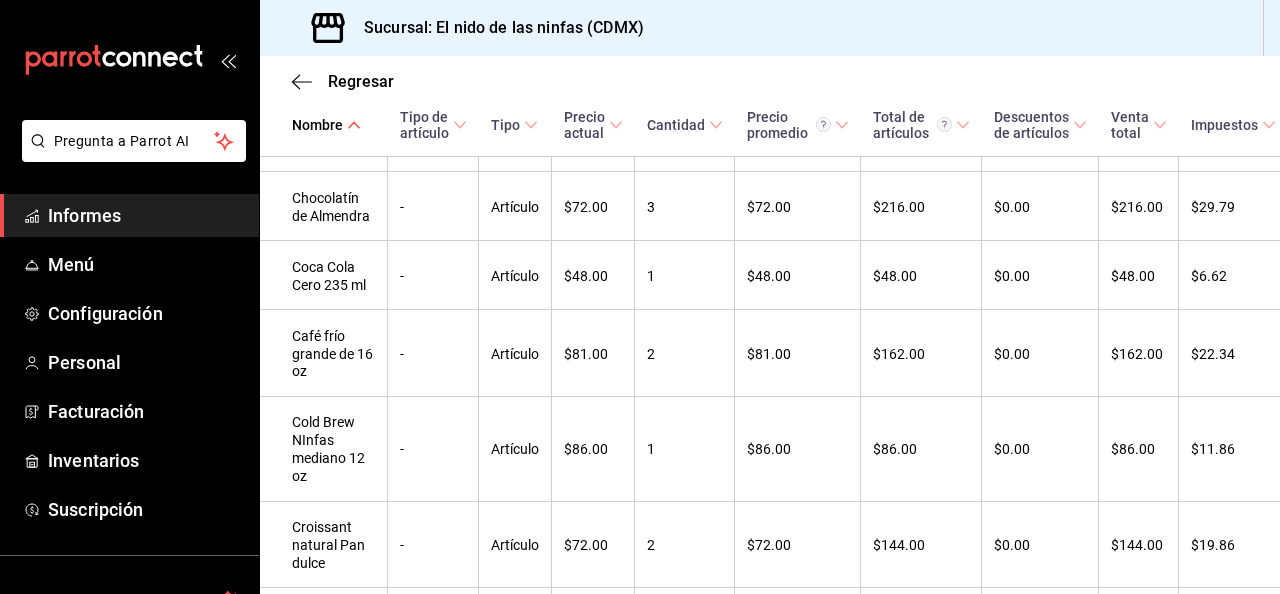 scroll, scrollTop: 1190, scrollLeft: 0, axis: vertical 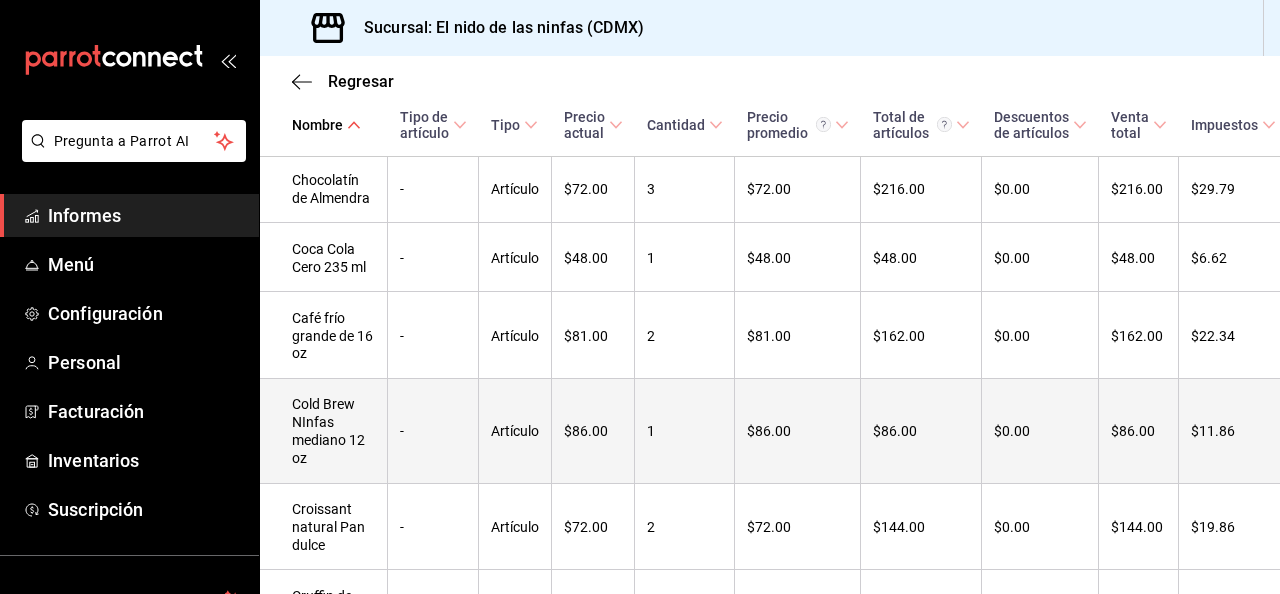 click on "Cold Brew NInfas mediano 12 oz" at bounding box center [324, 430] 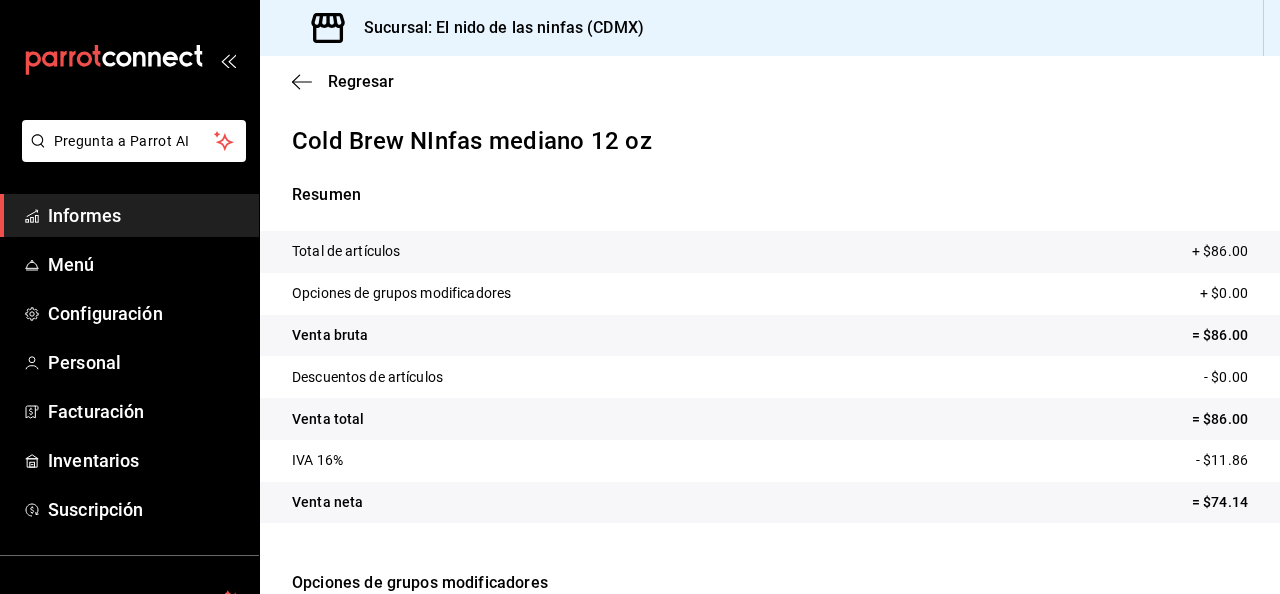 scroll, scrollTop: 206, scrollLeft: 0, axis: vertical 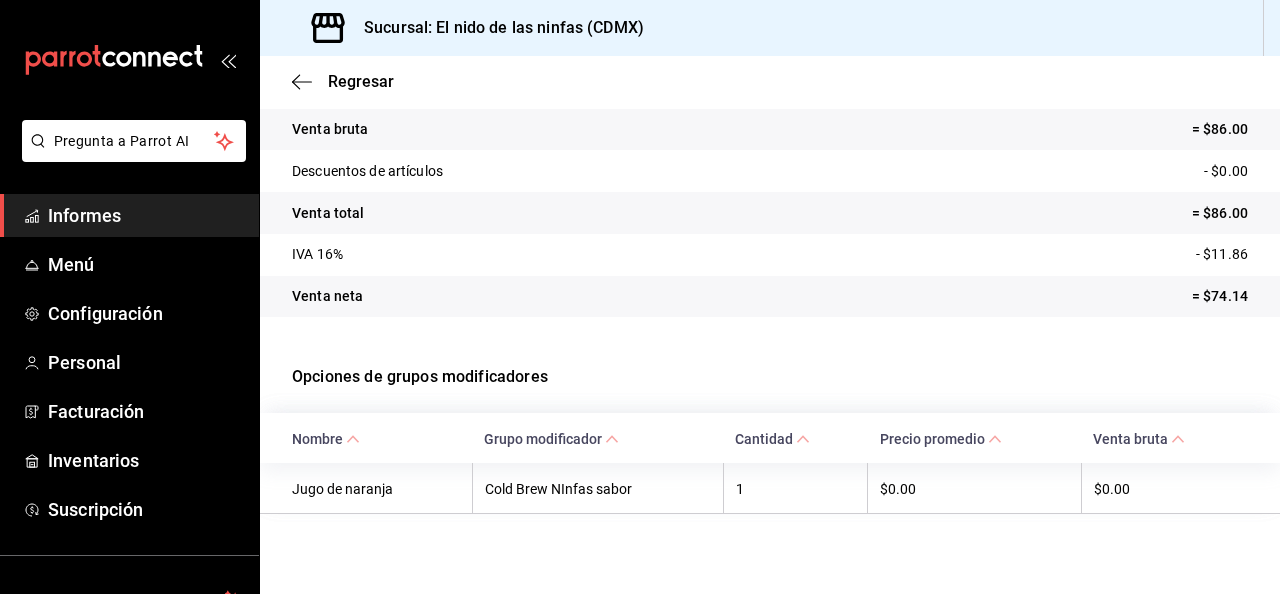 click on "Cold Brew NInfas sabor" at bounding box center (558, 489) 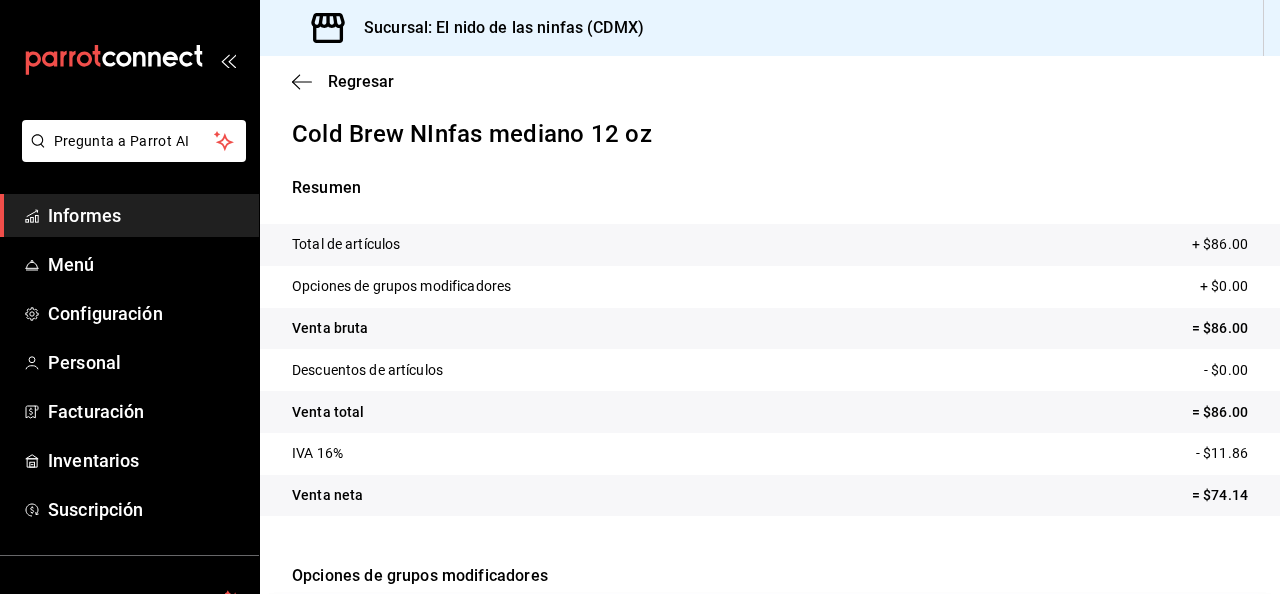 scroll, scrollTop: 0, scrollLeft: 0, axis: both 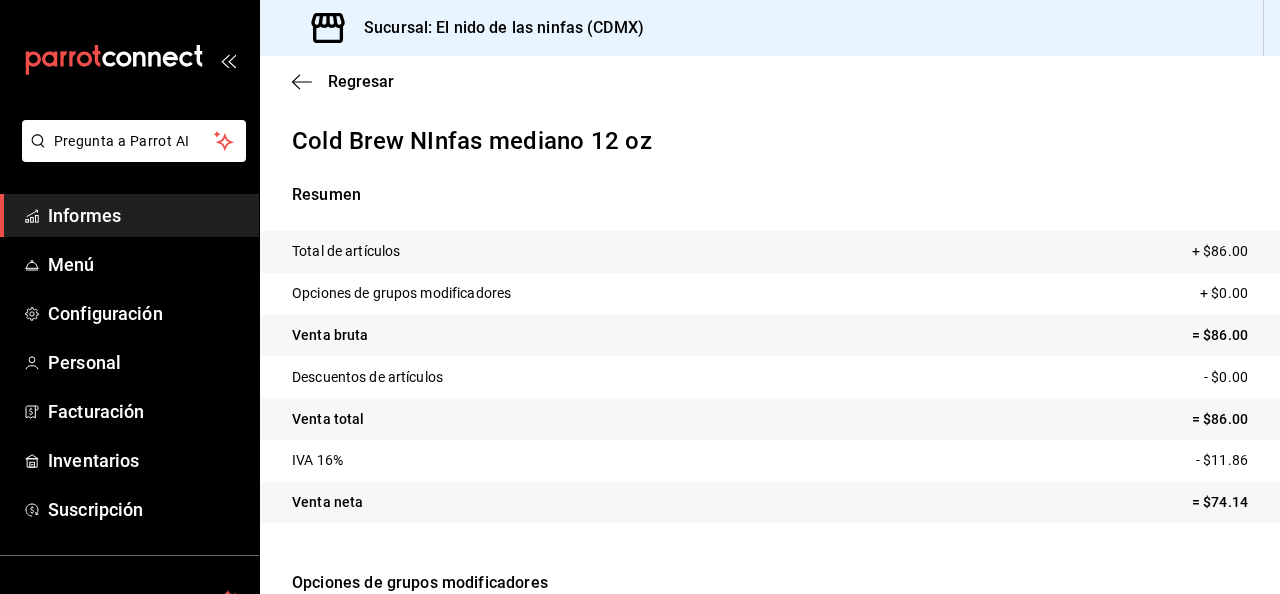 click on "Regresar" at bounding box center [770, 81] 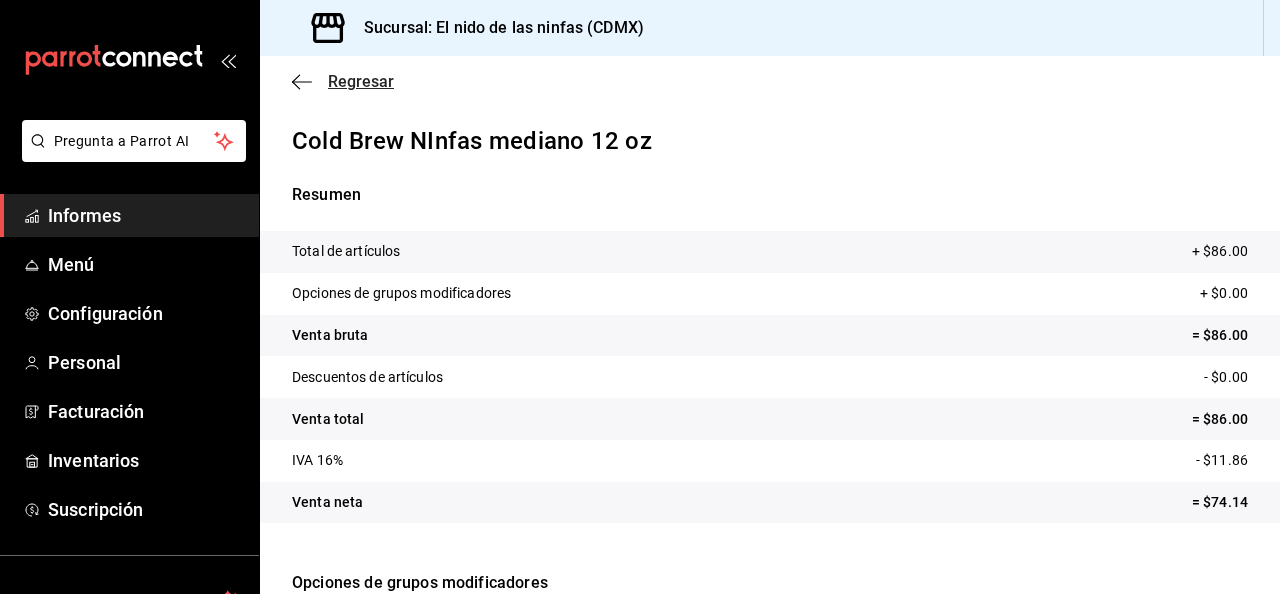 click 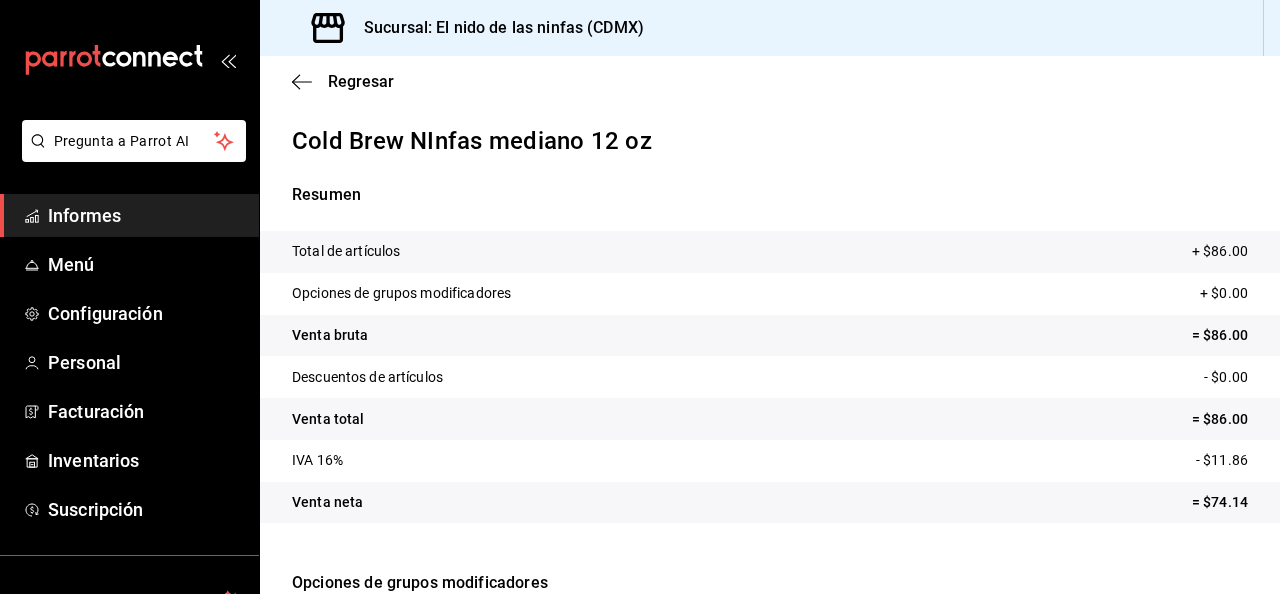 click on "Informes" at bounding box center (145, 215) 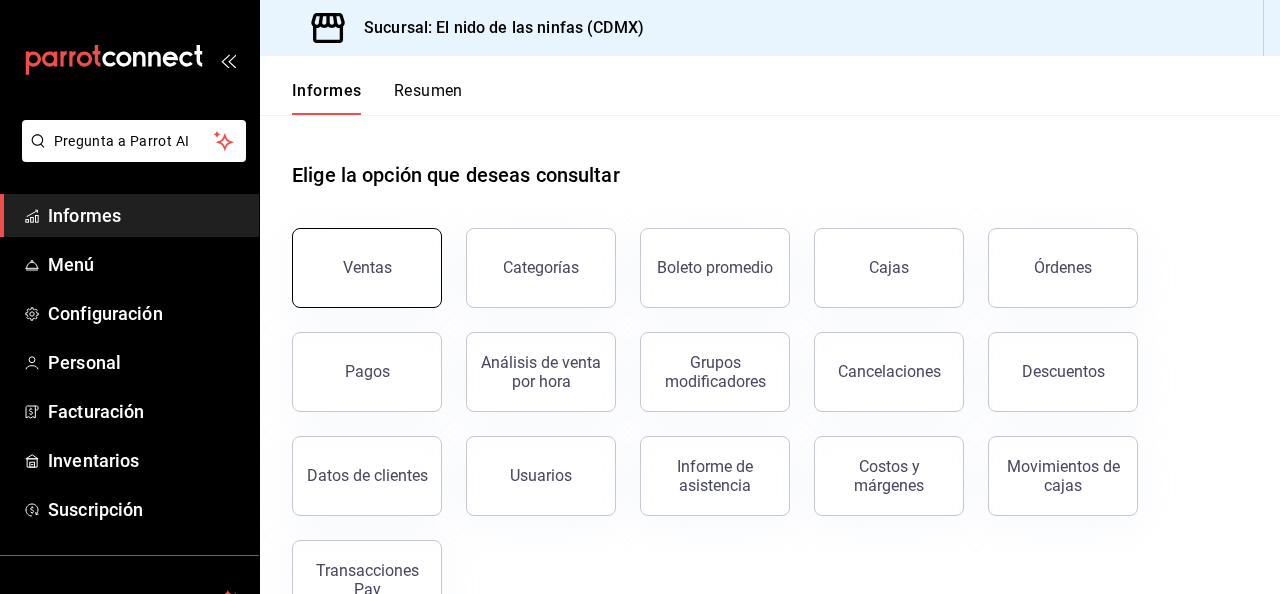 click on "Ventas" at bounding box center [367, 268] 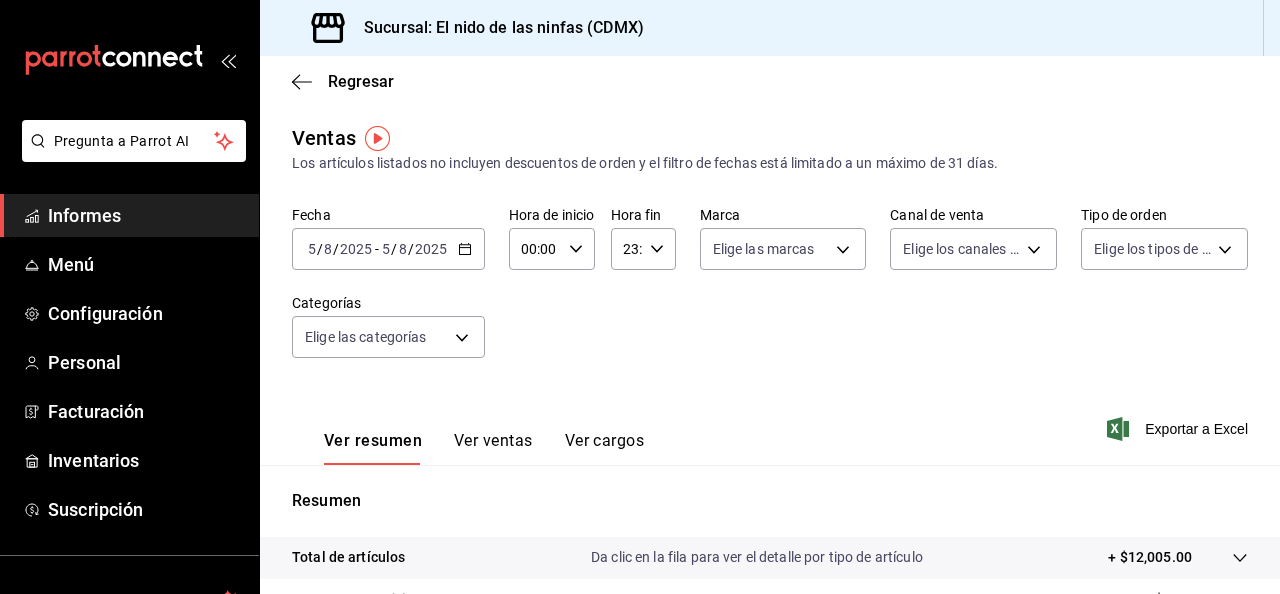 click on "Ver ventas" at bounding box center (493, 440) 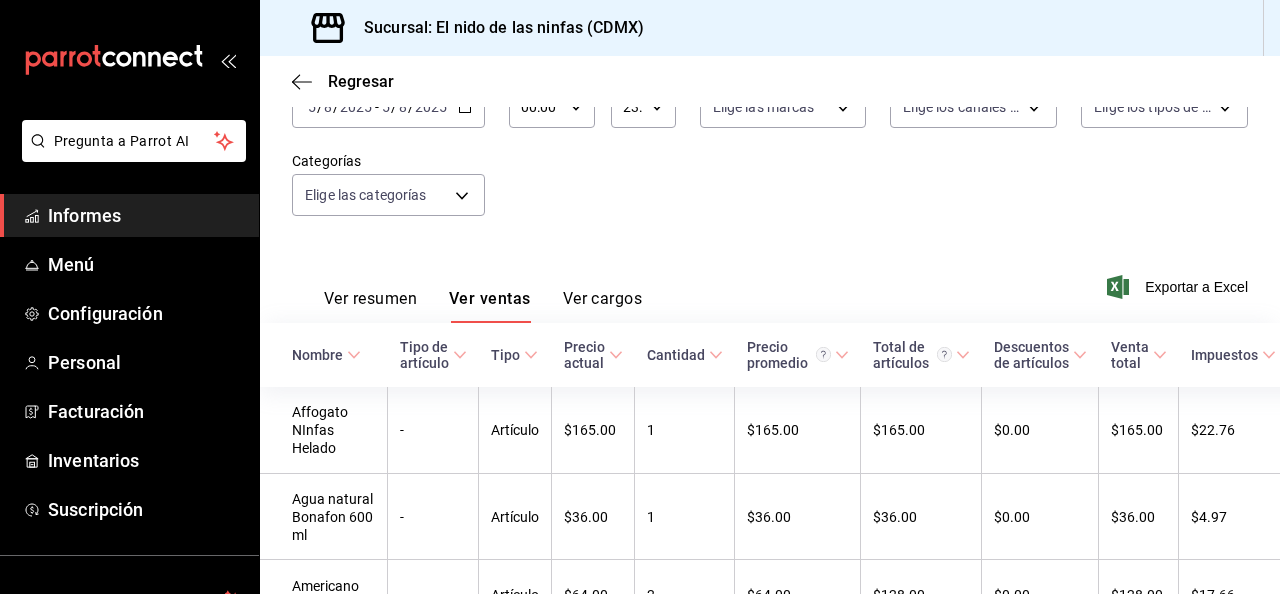 scroll, scrollTop: 125, scrollLeft: 0, axis: vertical 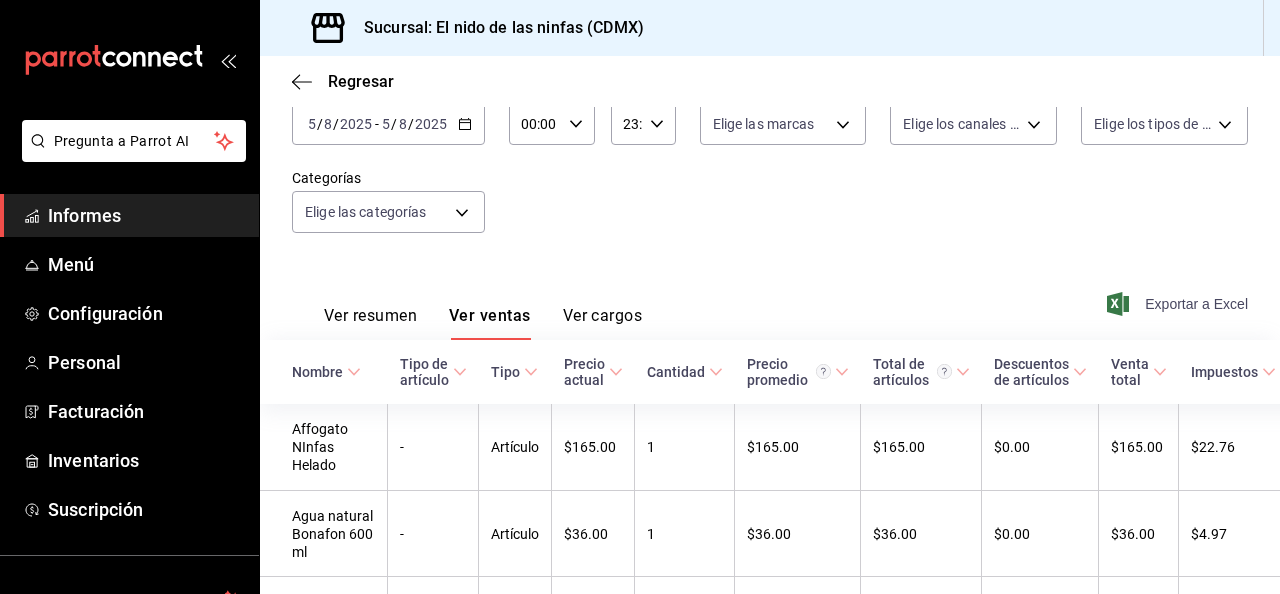 click on "Exportar a Excel" at bounding box center (1196, 304) 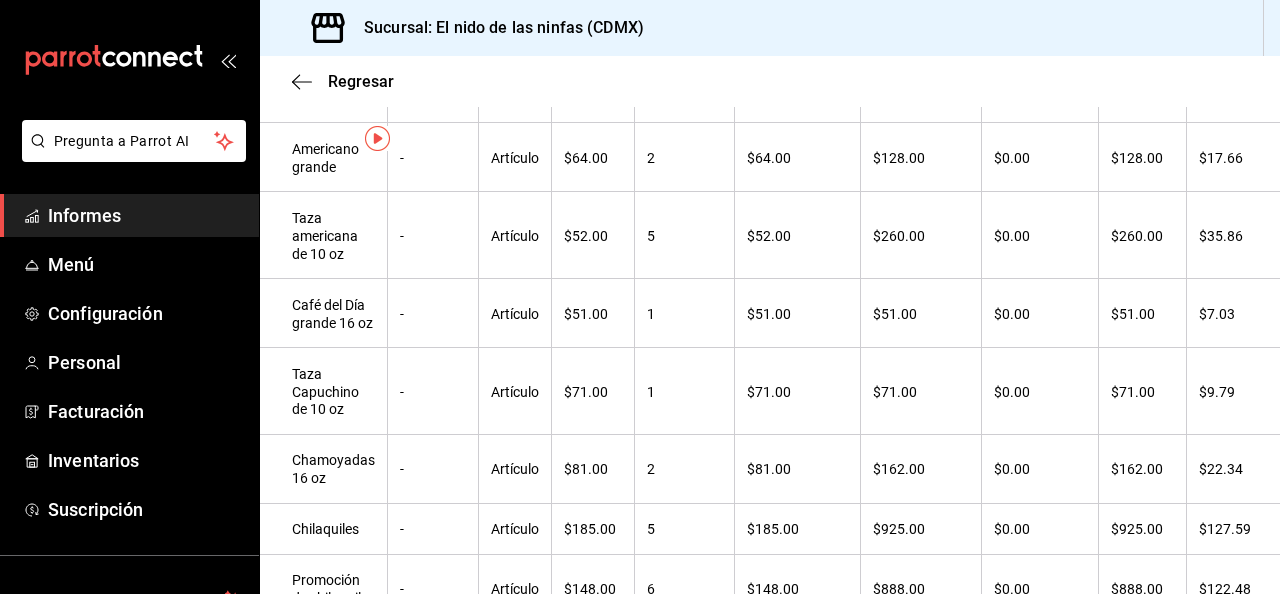 scroll, scrollTop: 0, scrollLeft: 0, axis: both 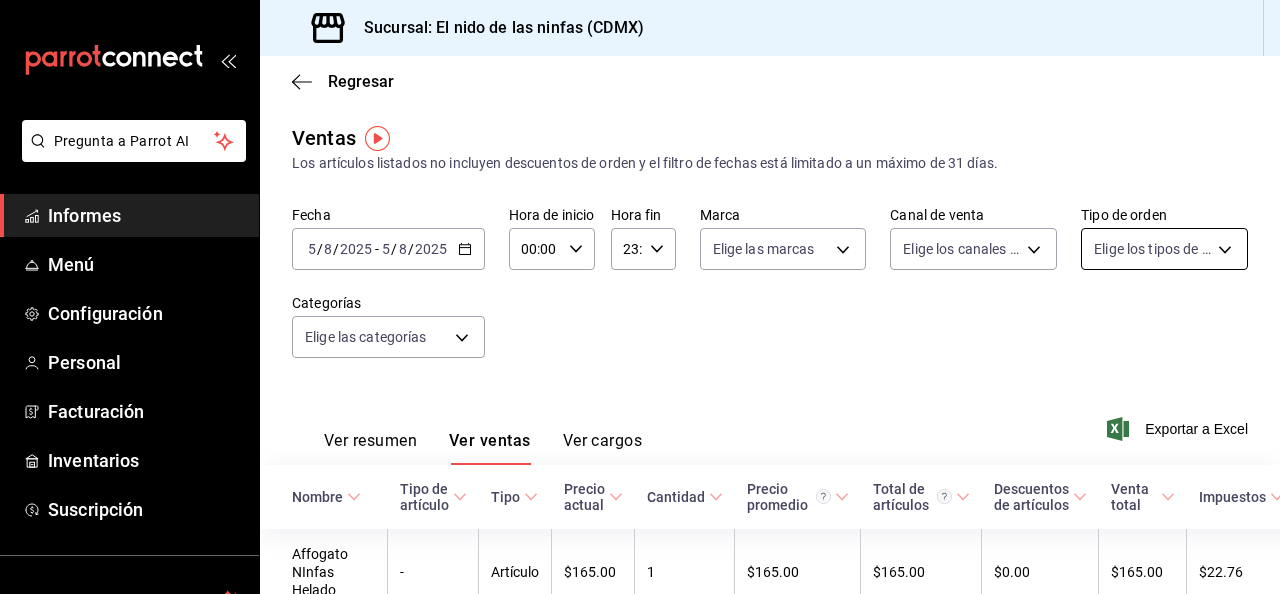 click on "Pregunta a Parrot AI Informes   Menú   Configuración   Personal   Facturación   Inventarios   Suscripción   Ayuda Recomendar loro   [FIRST] [LAST]   Sugerir nueva función   Sucursal: El nido de las ninfas ([CITY]) Regresar Ventas Los artículos listados no incluyen descuentos de orden y el filtro de fechas está limitado a un máximo de 31 días. Fecha 2025-08-05 5 / 8 / 2025 - 2025-08-05 5 / 8 / 2025 Hora de inicio 00:00 Hora de inicio Hora fin 23:59 Hora fin Marca Elige las marcas Canal de venta Elige los canales de venta Tipo de orden Elige los tipos de orden Categorías Elige las categorías Ver resumen Ver ventas Ver cargos Exportar a Excel Nombre Tipo de artículo Tipo Precio actual Cantidad Precio promedio   Total de artículos   Descuentos de artículos Venta total Impuestos Venta neta Affogato NInfas Helado - Artículo $165.00 1 $165.00 $165.00 $0.00 $165.00 $22.76 $142.24 Agua natural Bonafon 600 ml - Artículo $36.00 1 $36.00 $36.00 $0.00 $36.00 $4.97 $31.03 Americano grande - Artículo $64.00 2" at bounding box center (640, 297) 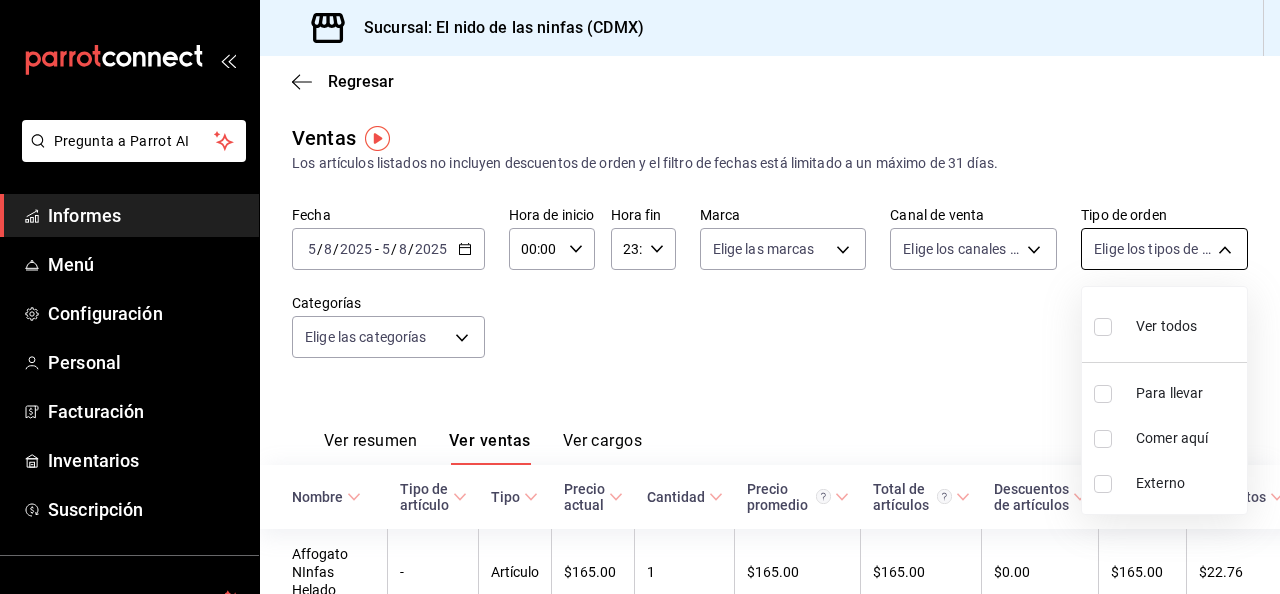 click at bounding box center (640, 297) 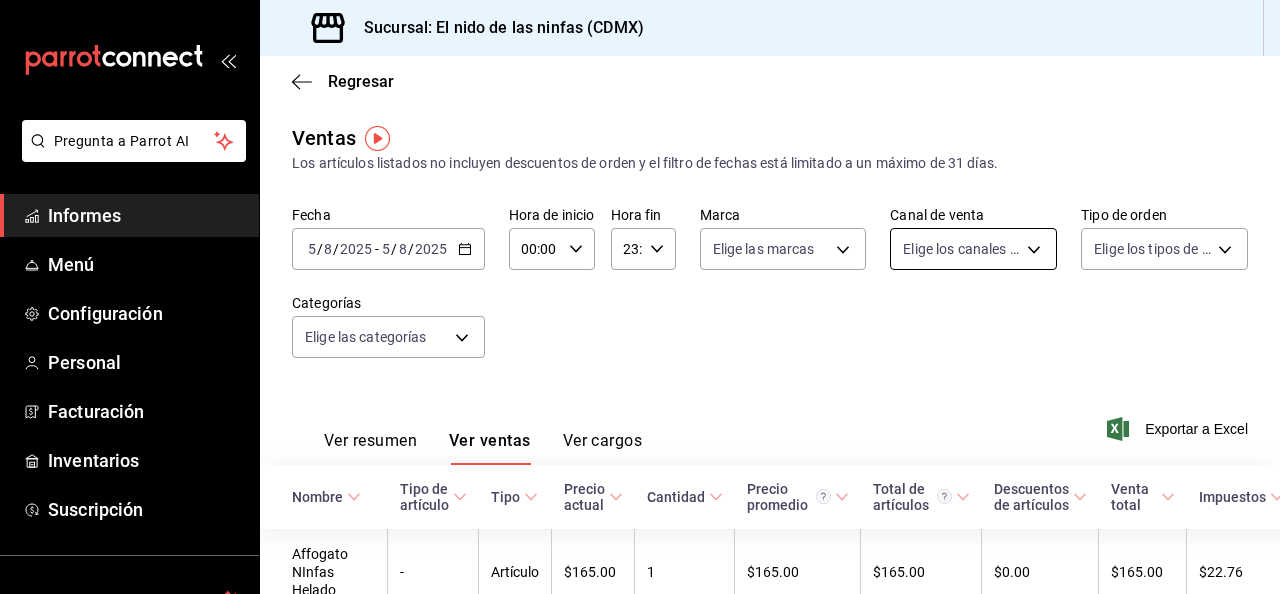 click on "Pregunta a Parrot AI Informes   Menú   Configuración   Personal   Facturación   Inventarios   Suscripción   Ayuda Recomendar loro   [FIRST] [LAST]   Sugerir nueva función   Sucursal: El nido de las ninfas ([CITY]) Regresar Ventas Los artículos listados no incluyen descuentos de orden y el filtro de fechas está limitado a un máximo de 31 días. Fecha 2025-08-05 5 / 8 / 2025 - 2025-08-05 5 / 8 / 2025 Hora de inicio 00:00 Hora de inicio Hora fin 23:59 Hora fin Marca Elige las marcas Canal de venta Elige los canales de venta Tipo de orden Elige los tipos de orden Categorías Elige las categorías Ver resumen Ver ventas Ver cargos Exportar a Excel Nombre Tipo de artículo Tipo Precio actual Cantidad Precio promedio   Total de artículos   Descuentos de artículos Venta total Impuestos Venta neta Affogato NInfas Helado - Artículo $165.00 1 $165.00 $165.00 $0.00 $165.00 $22.76 $142.24 Agua natural Bonafon 600 ml - Artículo $36.00 1 $36.00 $36.00 $0.00 $36.00 $4.97 $31.03 Americano grande - Artículo $64.00 2" at bounding box center [640, 297] 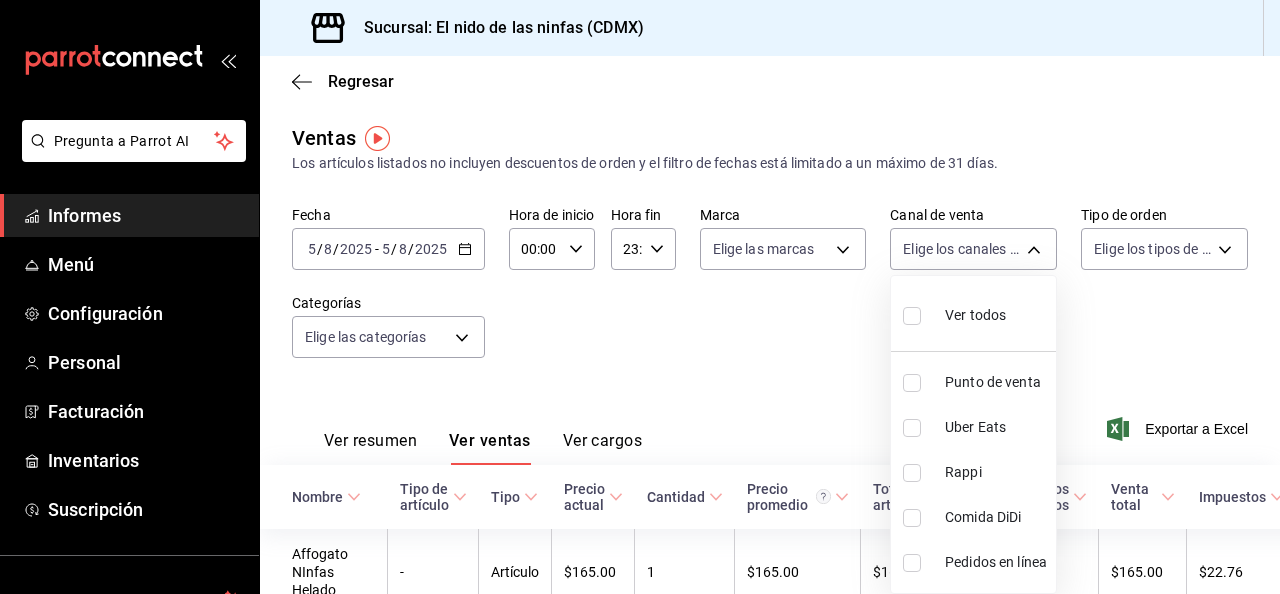 click at bounding box center [640, 297] 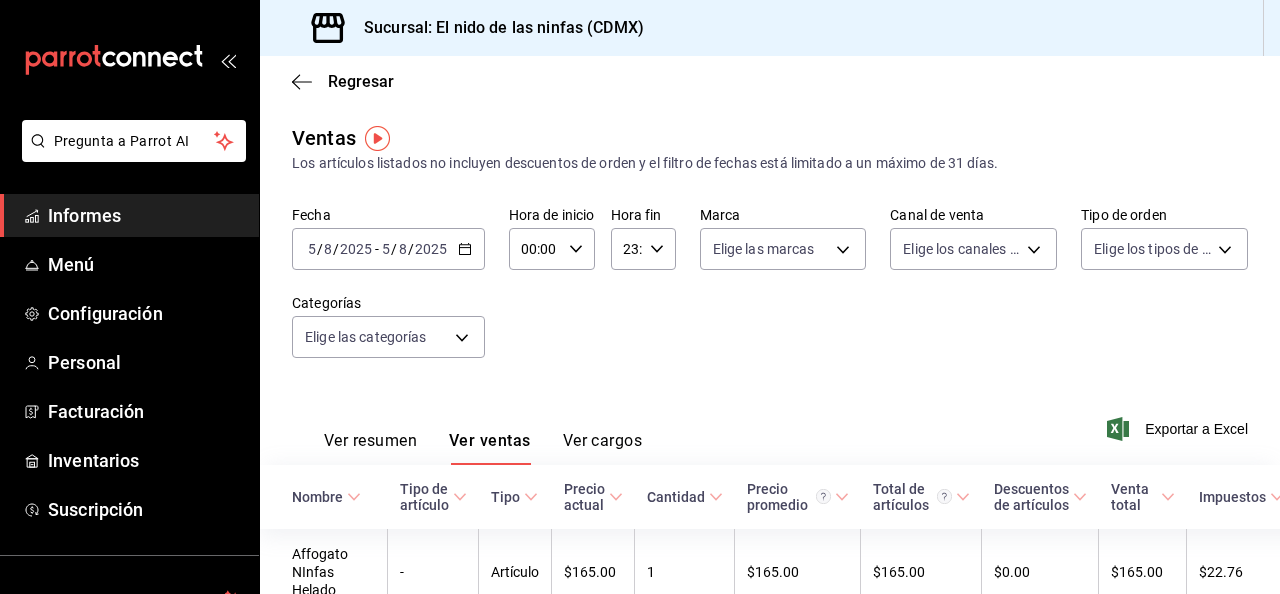 click on "Pregunta a Parrot AI Informes   Menú   Configuración   Personal   Facturación   Inventarios   Suscripción   Ayuda Recomendar loro   [FIRST] [LAST]   Sugerir nueva función   Sucursal: El nido de las ninfas ([CITY]) Regresar Ventas Los artículos listados no incluyen descuentos de orden y el filtro de fechas está limitado a un máximo de 31 días. Fecha 2025-08-05 5 / 8 / 2025 - 2025-08-05 5 / 8 / 2025 Hora de inicio 00:00 Hora de inicio Hora fin 23:59 Hora fin Marca Elige las marcas Canal de venta Elige los canales de venta Tipo de orden Elige los tipos de orden Categorías Elige las categorías Ver resumen Ver ventas Ver cargos Exportar a Excel Nombre Tipo de artículo Tipo Precio actual Cantidad Precio promedio   Total de artículos   Descuentos de artículos Venta total Impuestos Venta neta Affogato NInfas Helado - Artículo $165.00 1 $165.00 $165.00 $0.00 $165.00 $22.76 $142.24 Agua natural Bonafon 600 ml - Artículo $36.00 1 $36.00 $36.00 $0.00 $36.00 $4.97 $31.03 Americano grande - Artículo $64.00 2" at bounding box center (640, 297) 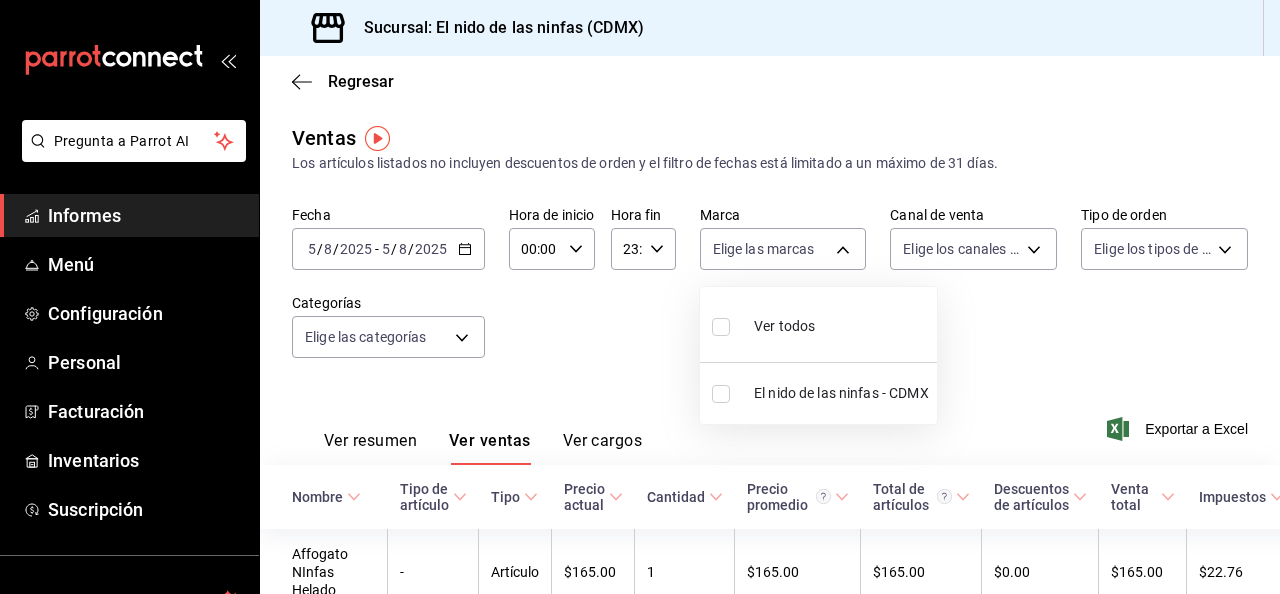 click on "El nido de las ninfas - CDMX" at bounding box center [818, 393] 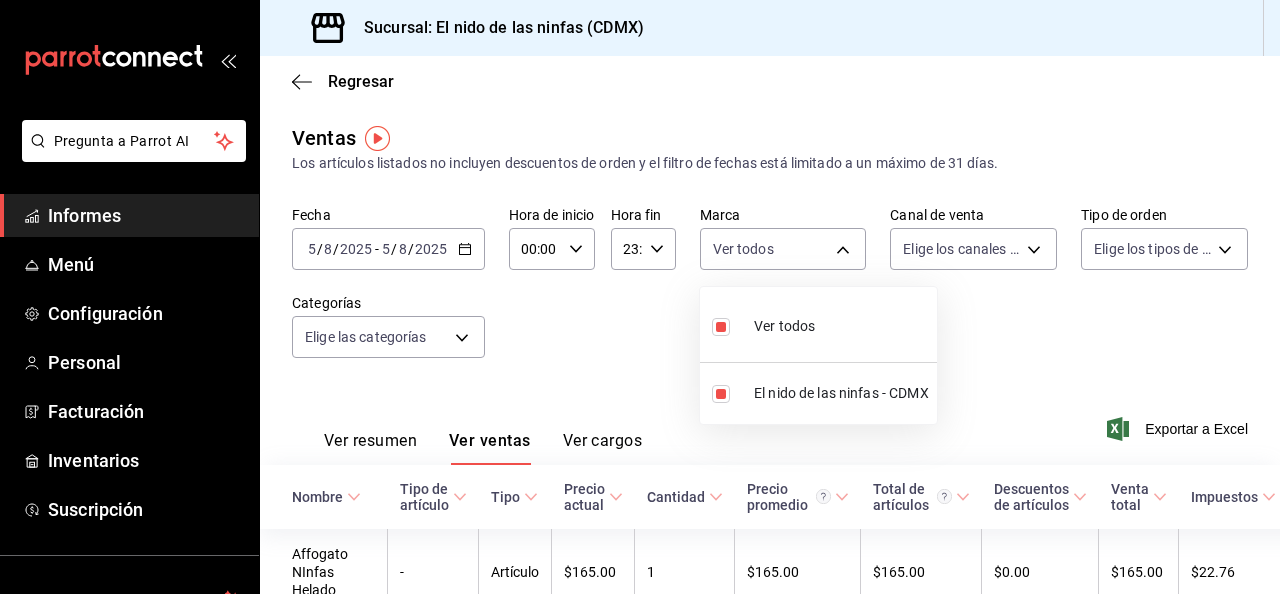 click at bounding box center (640, 297) 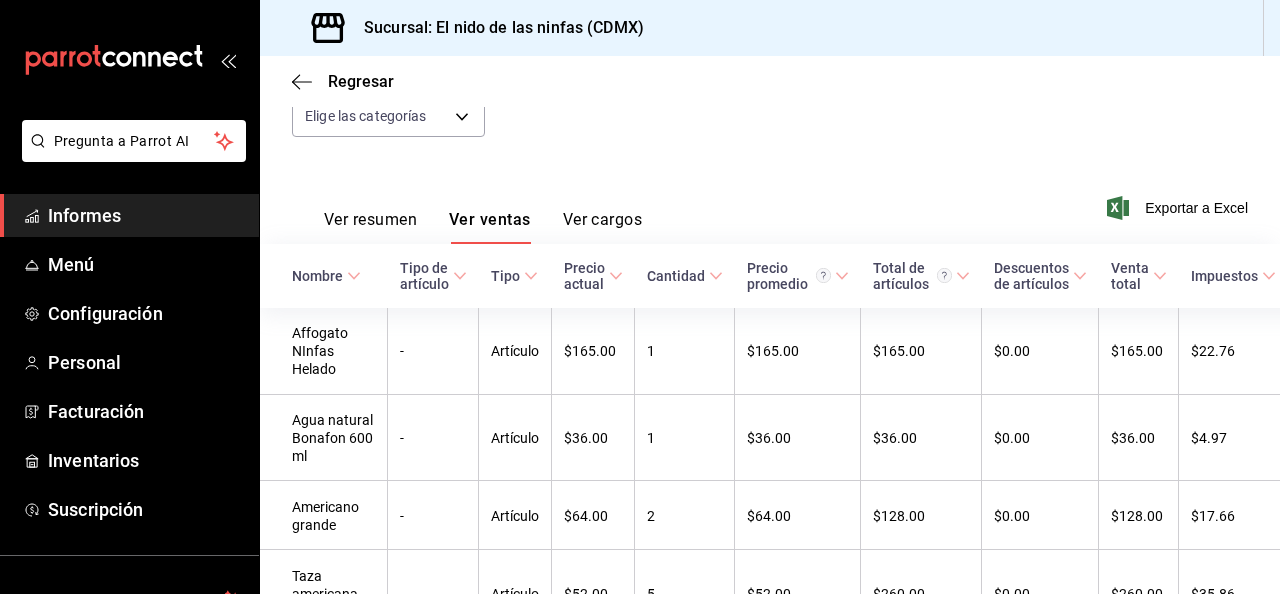 scroll, scrollTop: 377, scrollLeft: 0, axis: vertical 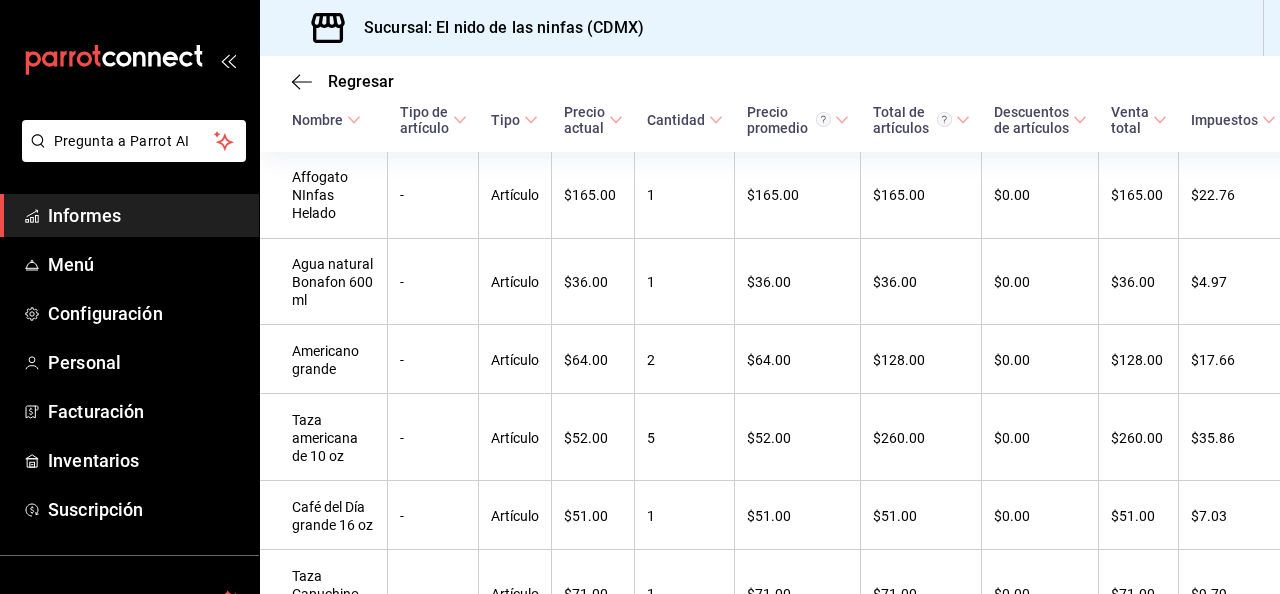 click on "Tipo de artículo" at bounding box center [433, 120] 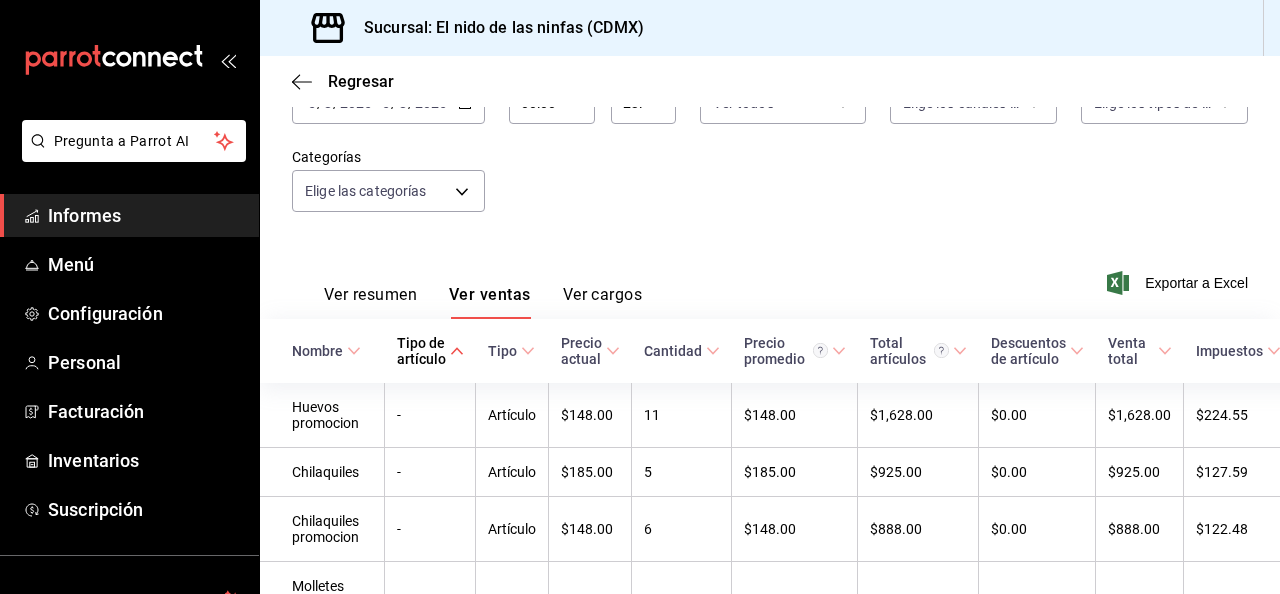 scroll, scrollTop: 377, scrollLeft: 0, axis: vertical 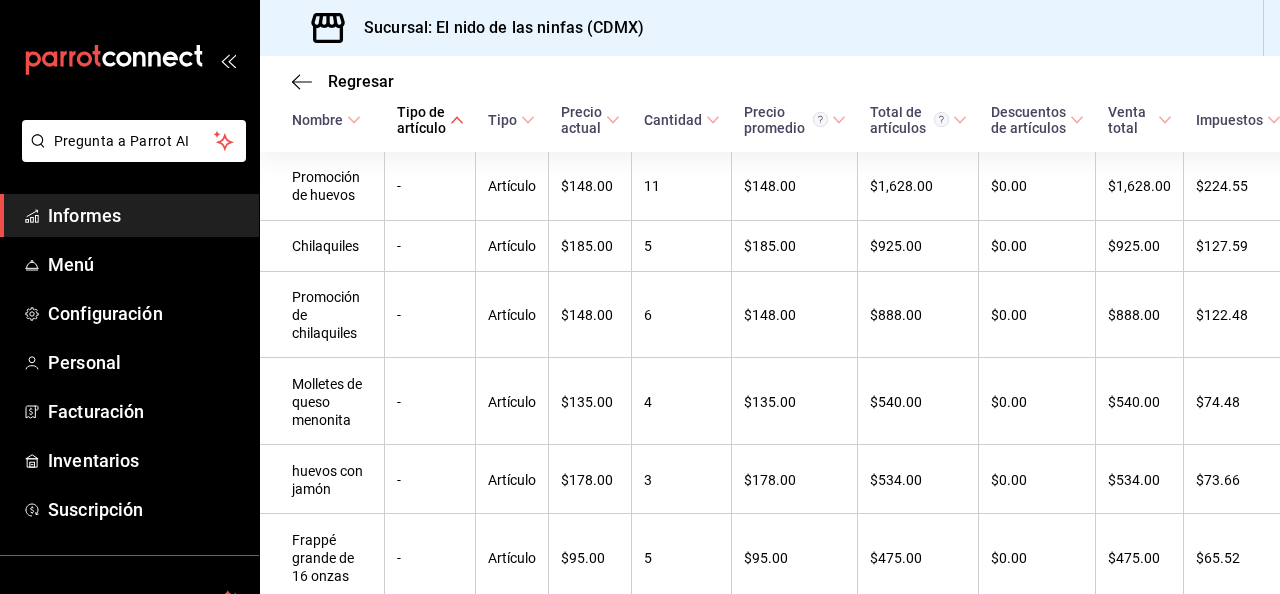 click on "Nombre" at bounding box center (322, 120) 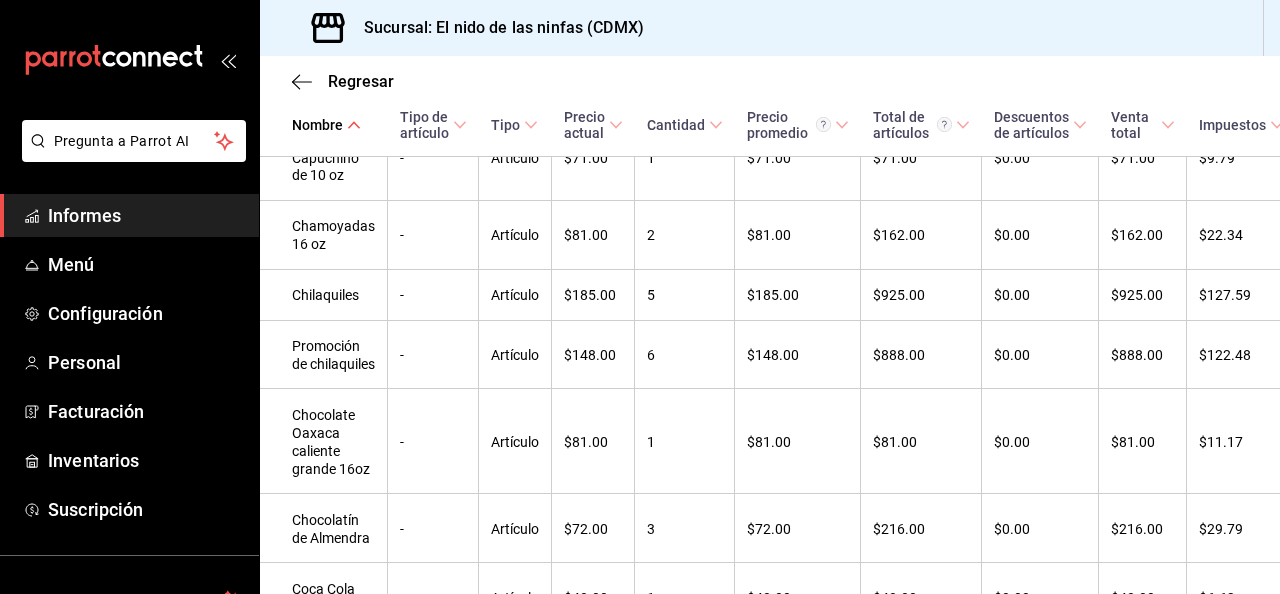 scroll, scrollTop: 0, scrollLeft: 0, axis: both 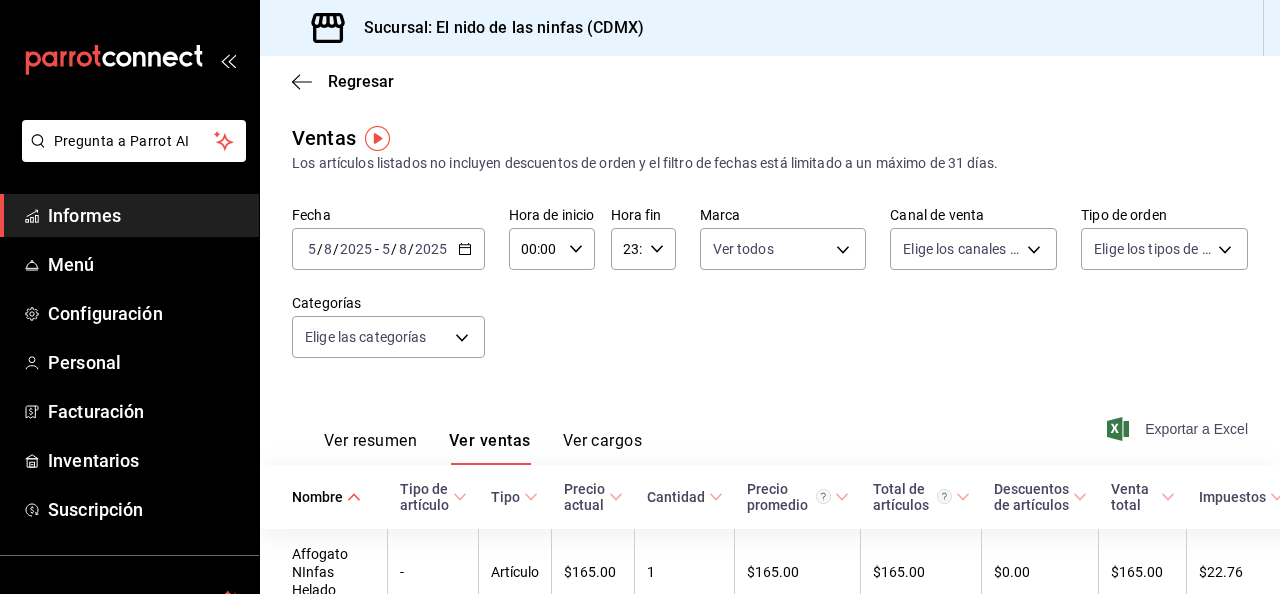 click on "Exportar a Excel" at bounding box center (1196, 429) 